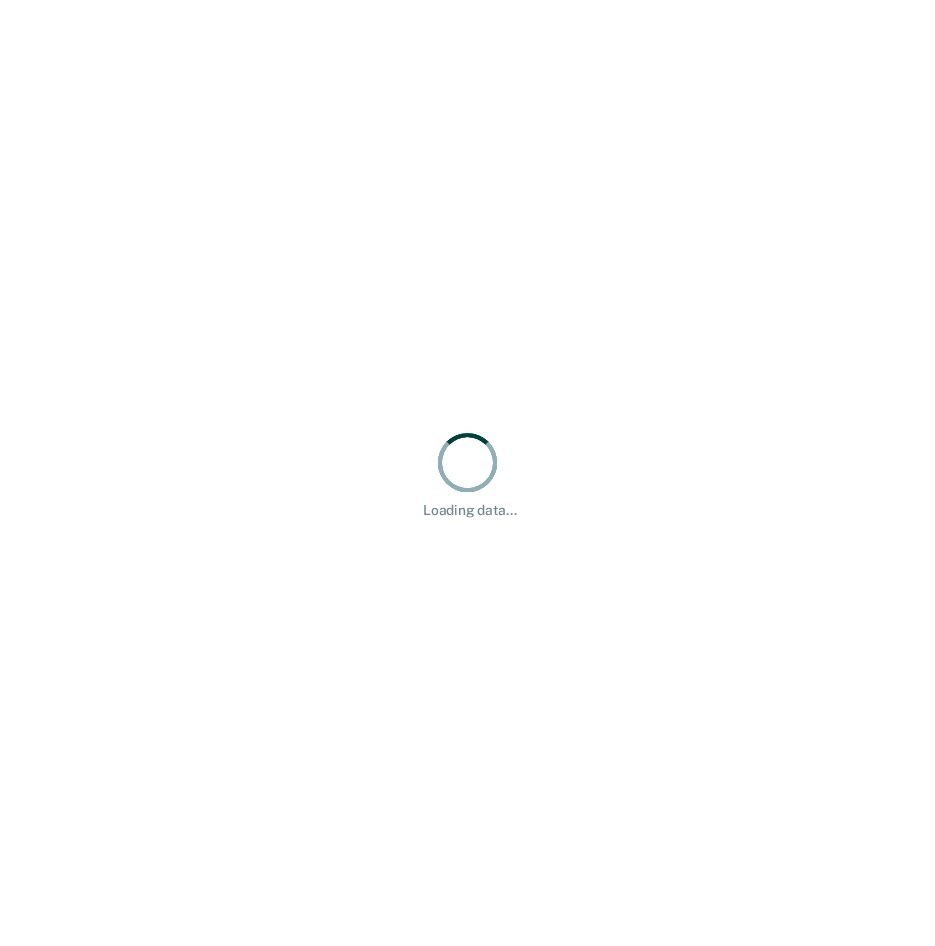 scroll, scrollTop: 0, scrollLeft: 0, axis: both 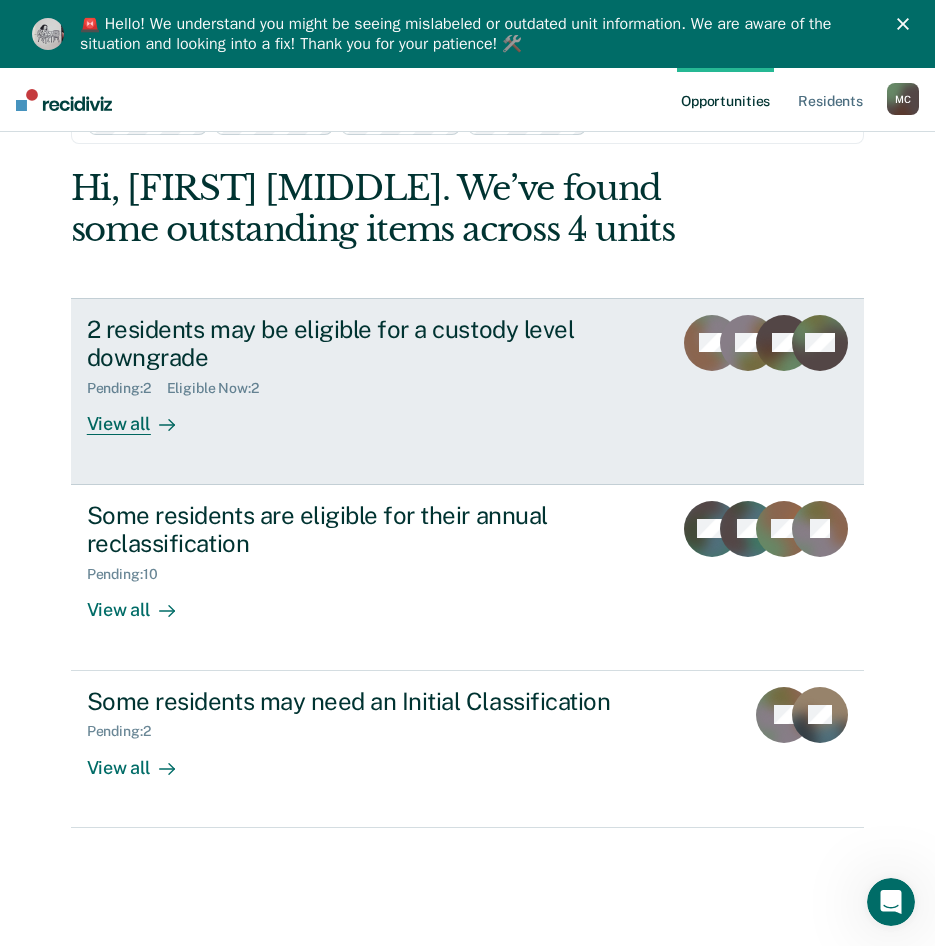 click on "View all" at bounding box center [143, 416] 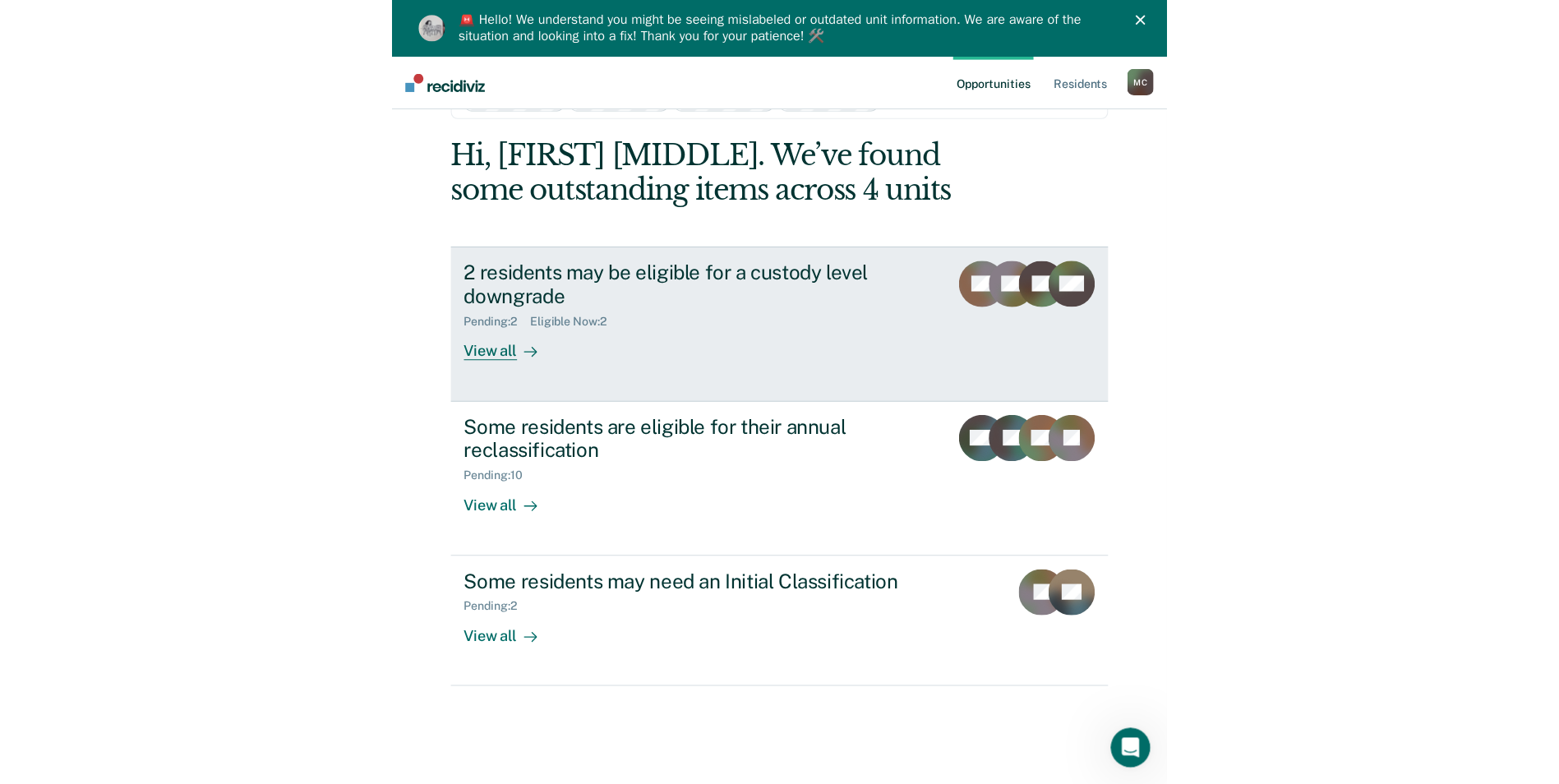 scroll, scrollTop: 0, scrollLeft: 0, axis: both 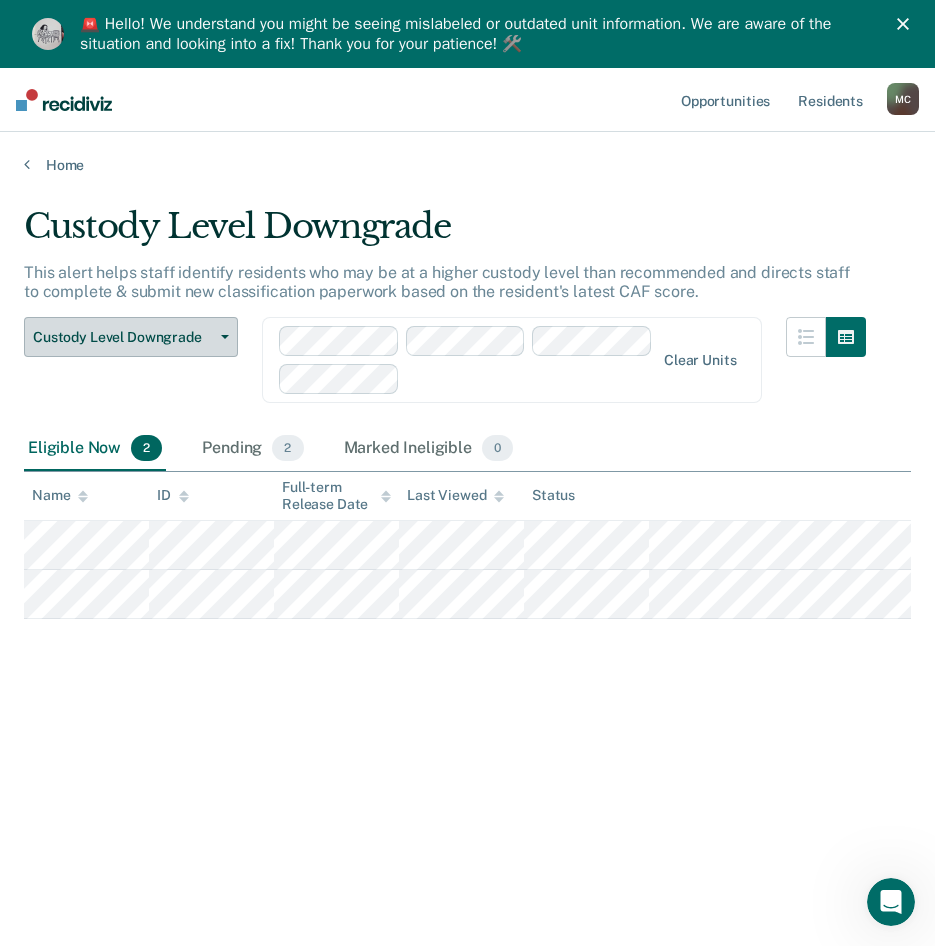 click on "Custody Level Downgrade" at bounding box center (131, 337) 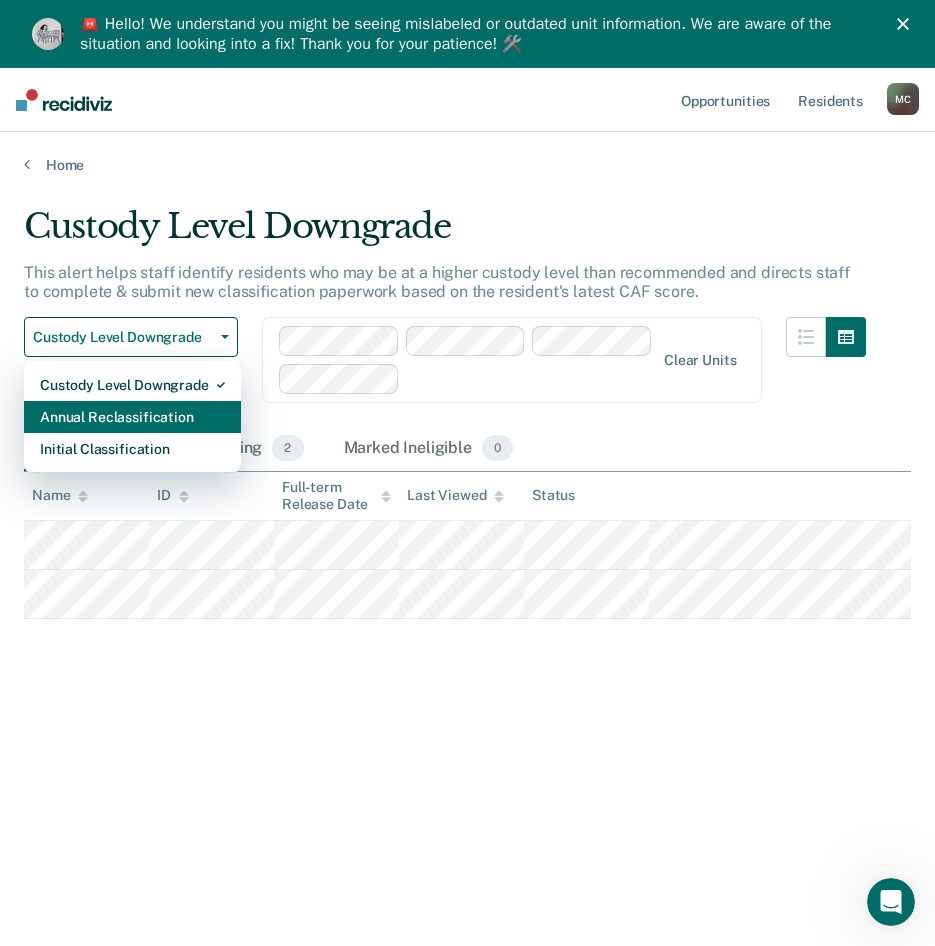 click on "Annual Reclassification" at bounding box center (132, 417) 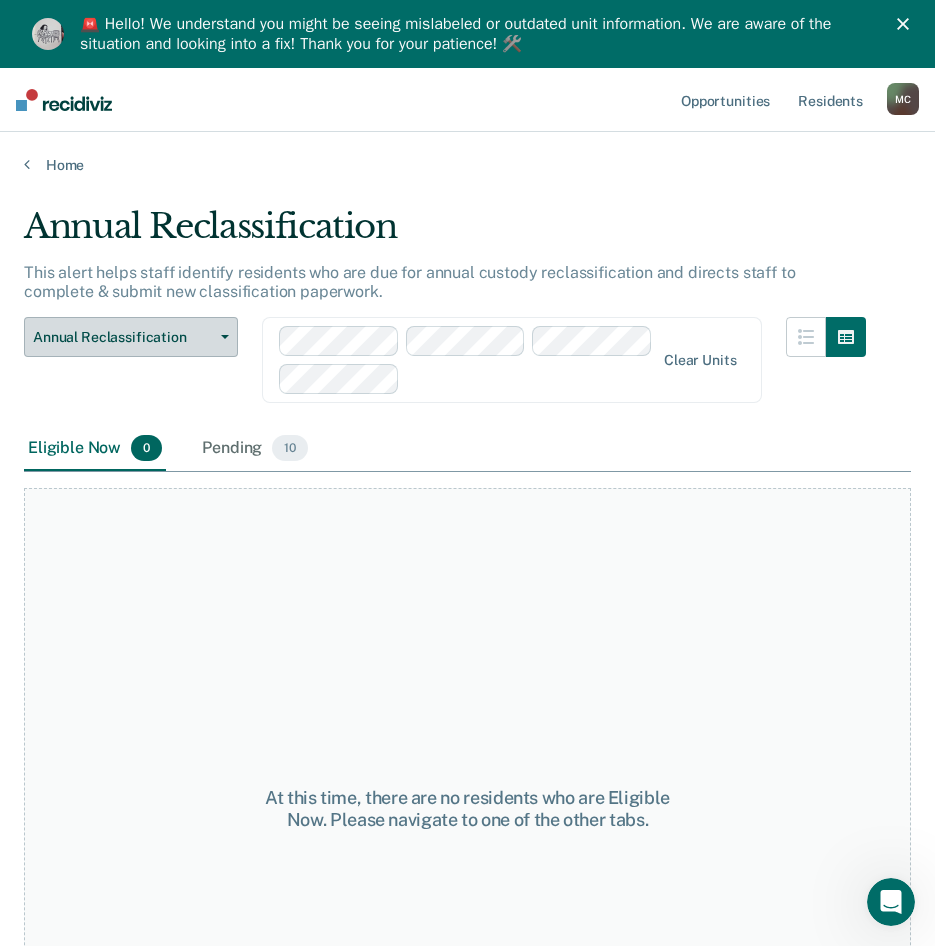 click on "Annual Reclassification" at bounding box center (123, 337) 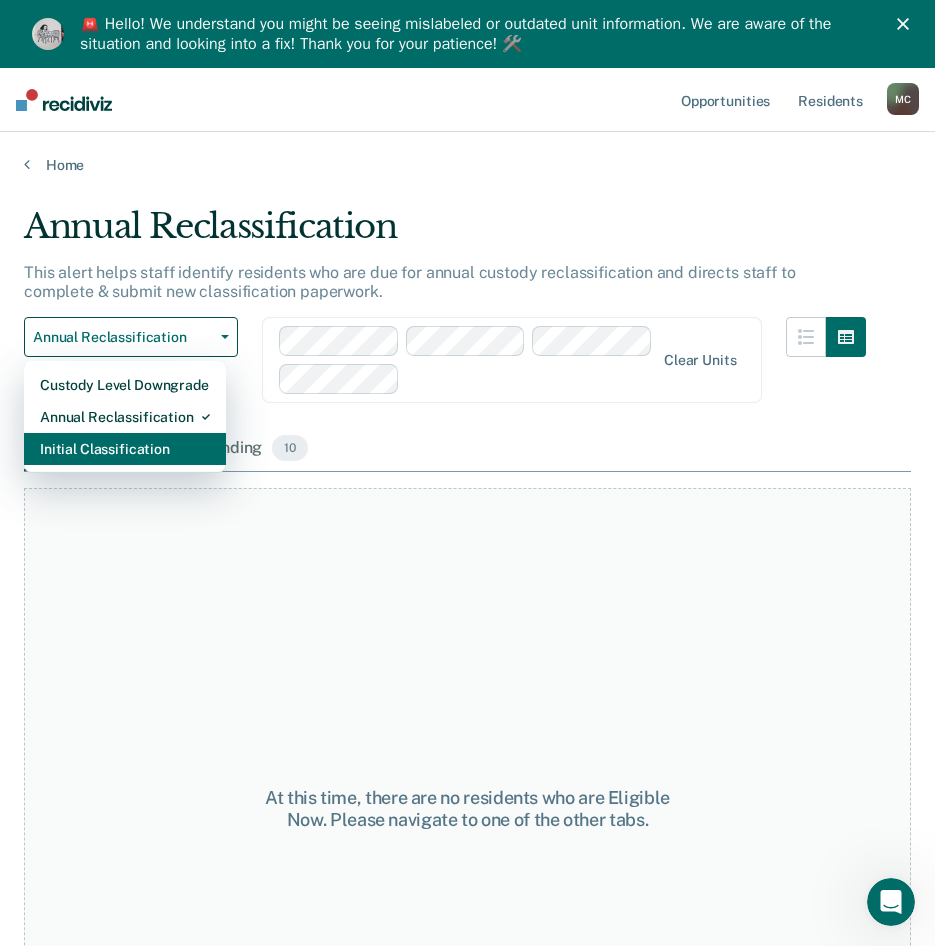 click on "Initial Classification" at bounding box center (125, 449) 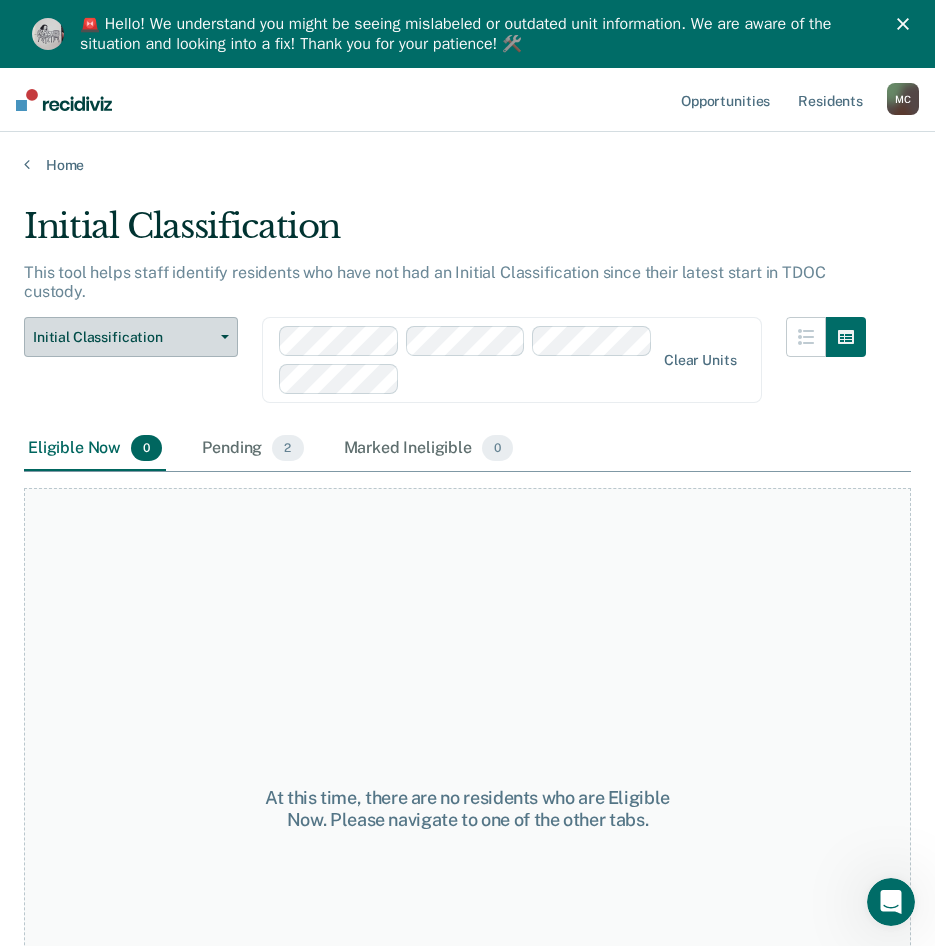 click on "Initial Classification" at bounding box center [123, 337] 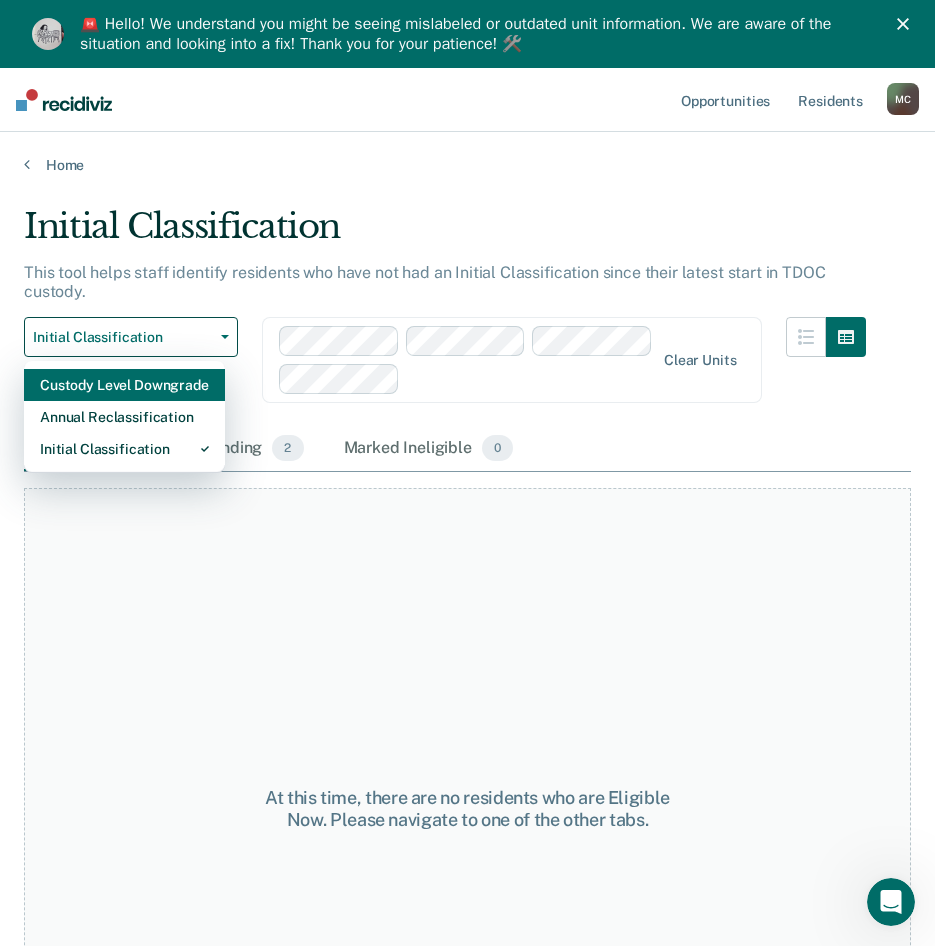click on "Custody Level Downgrade" at bounding box center [124, 385] 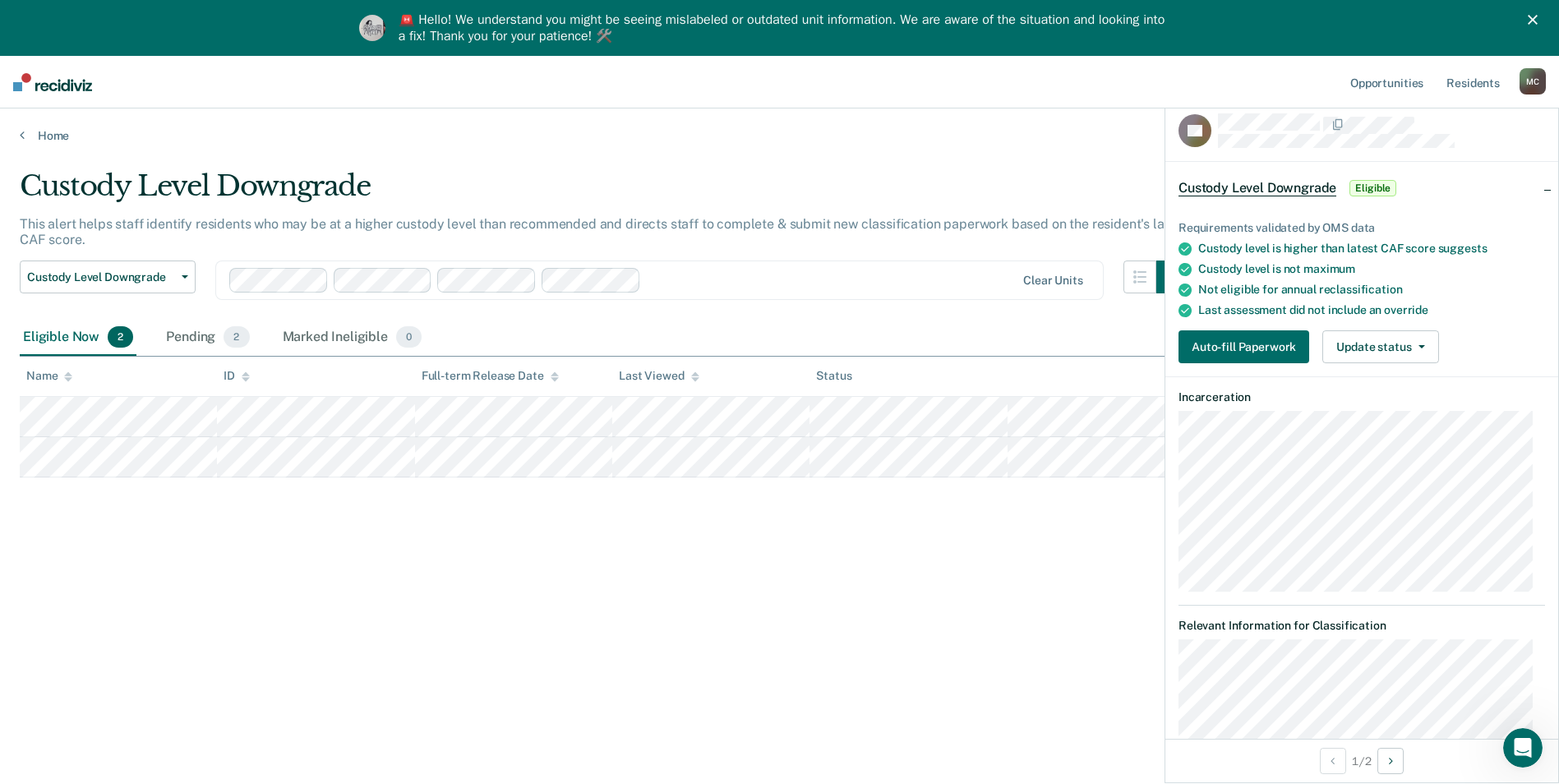 click on "Custody Level Downgrade" at bounding box center [604, 192] 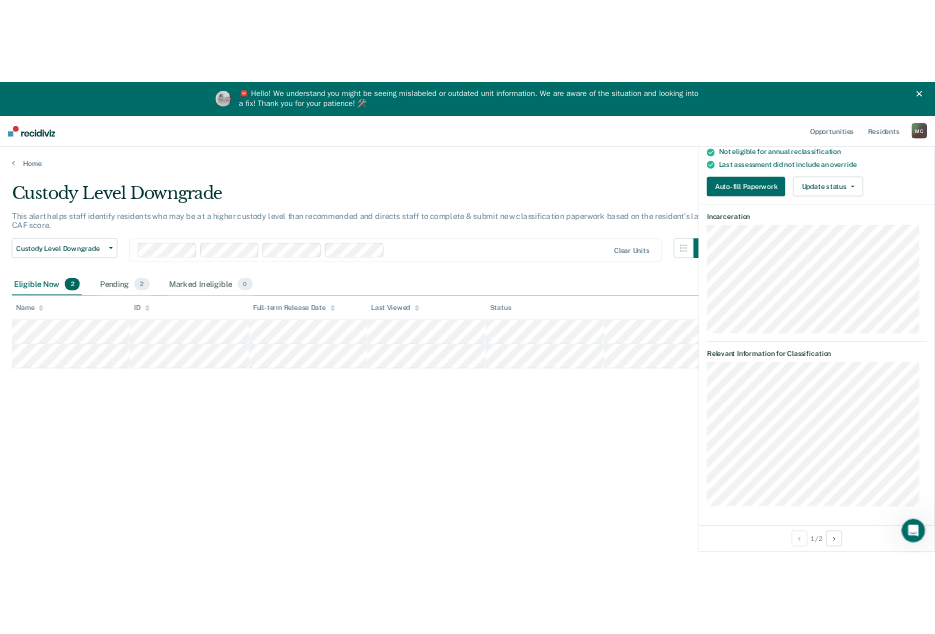 scroll, scrollTop: 0, scrollLeft: 0, axis: both 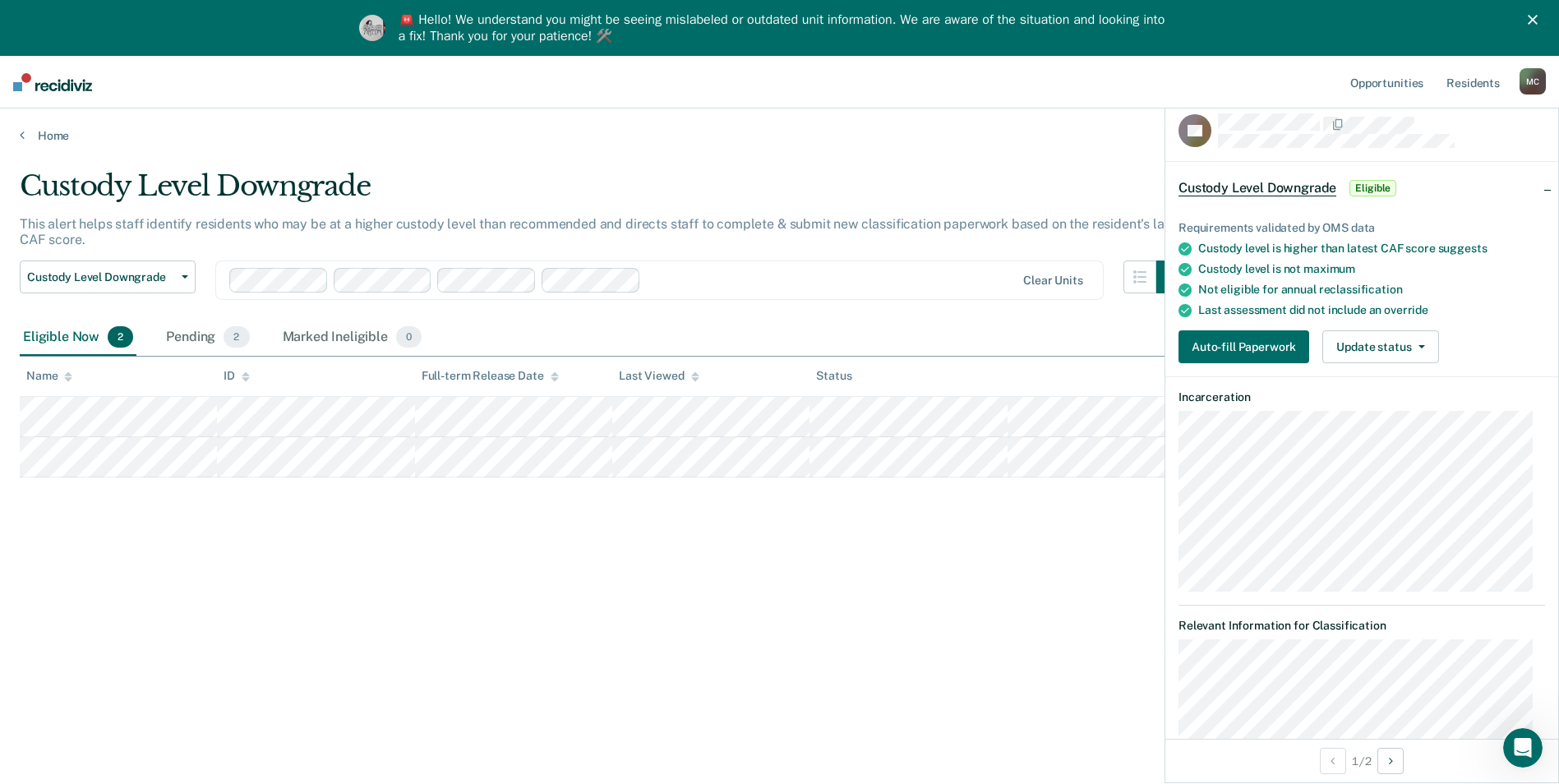 click 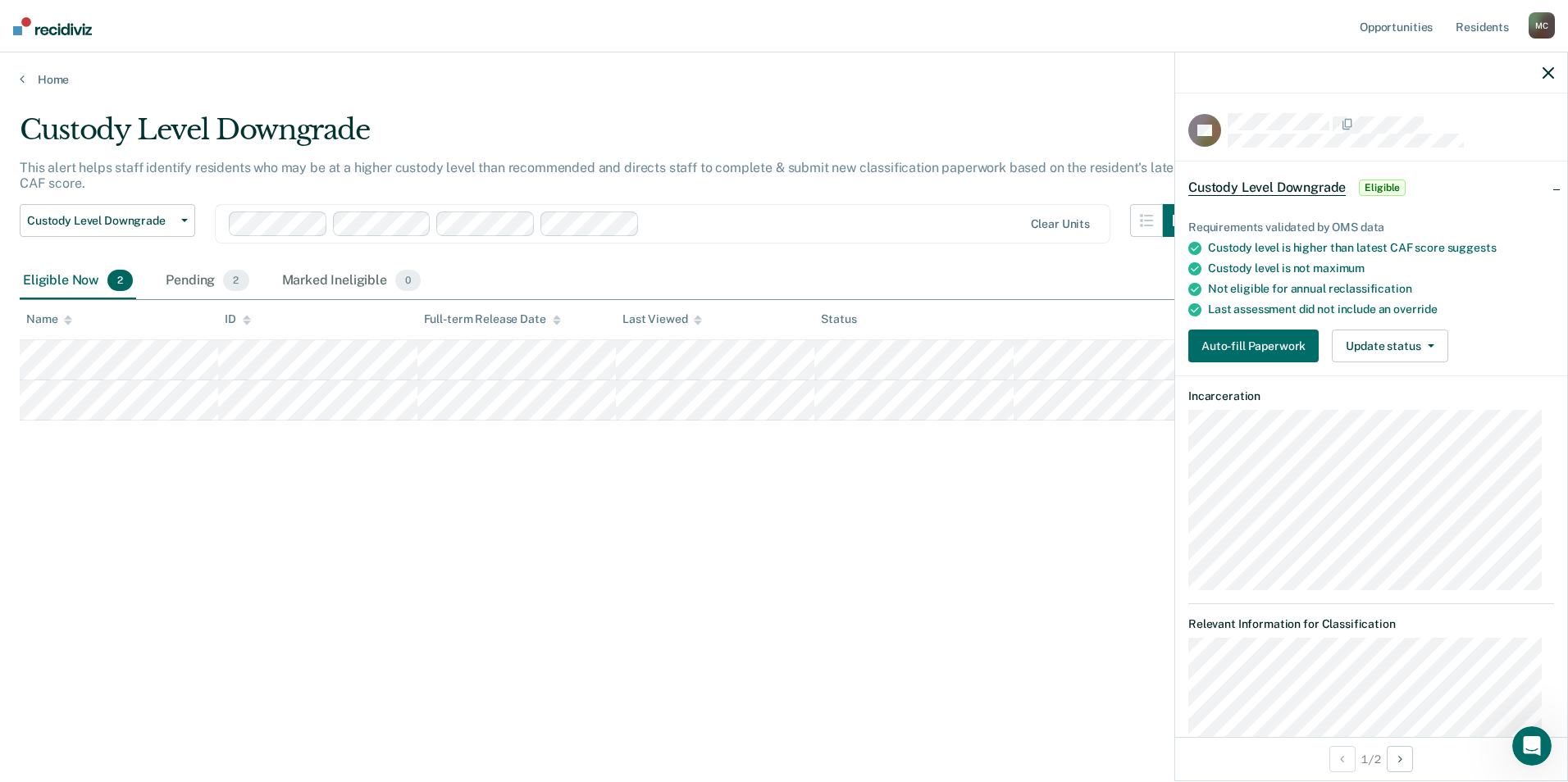 click 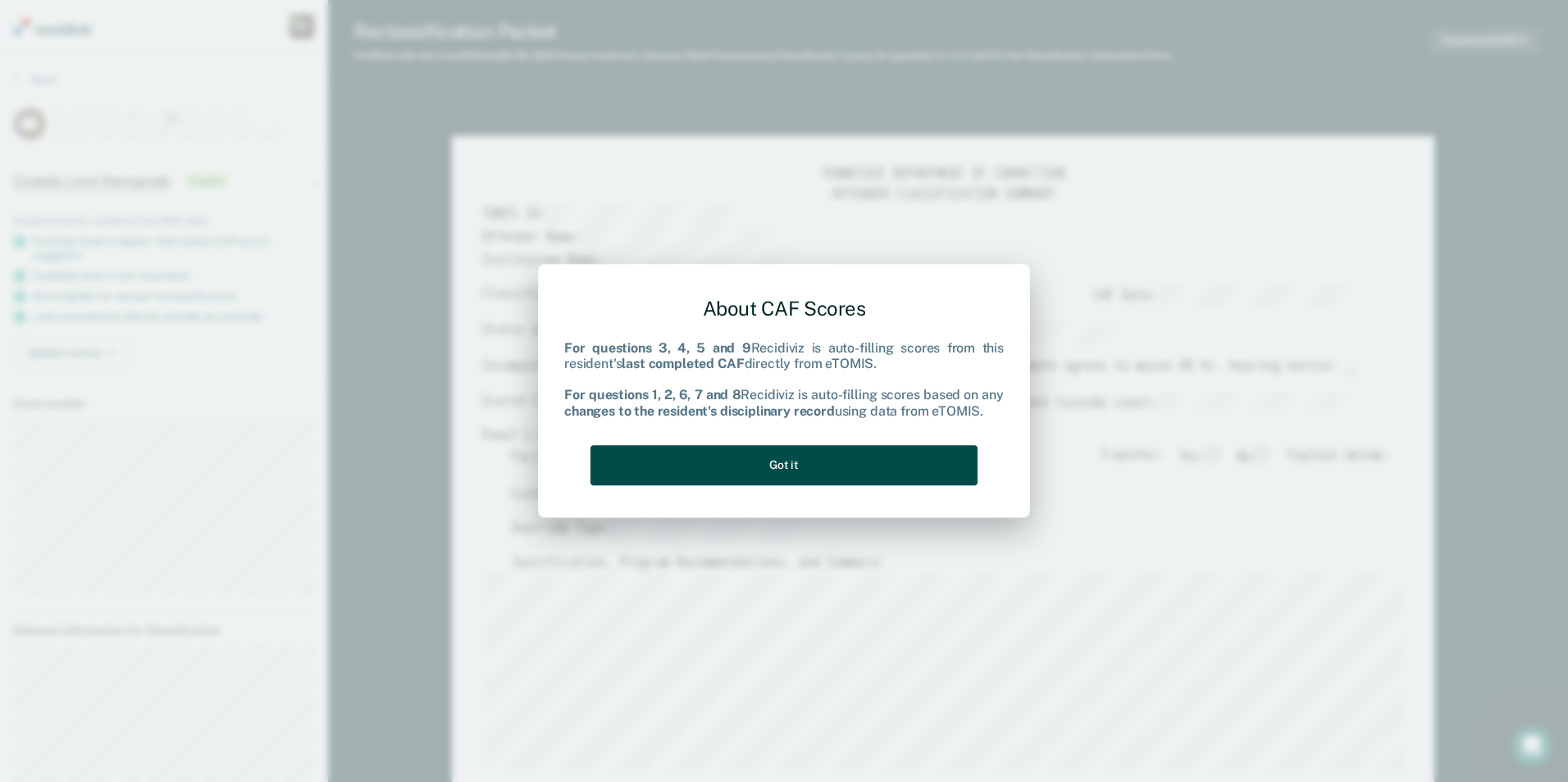 click on "Got it" at bounding box center [784, 465] 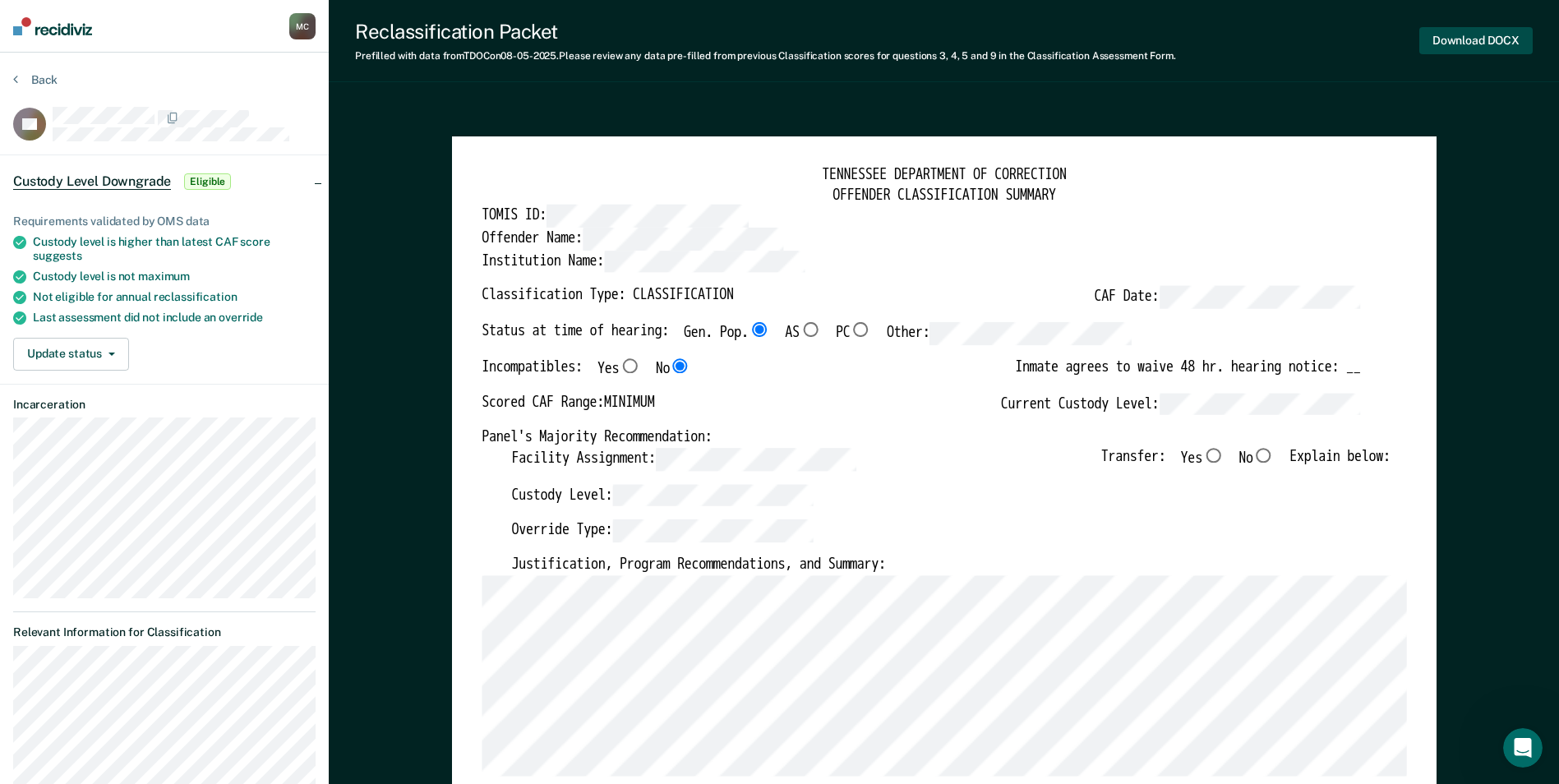 click on "Download DOCX" at bounding box center (1476, 40) 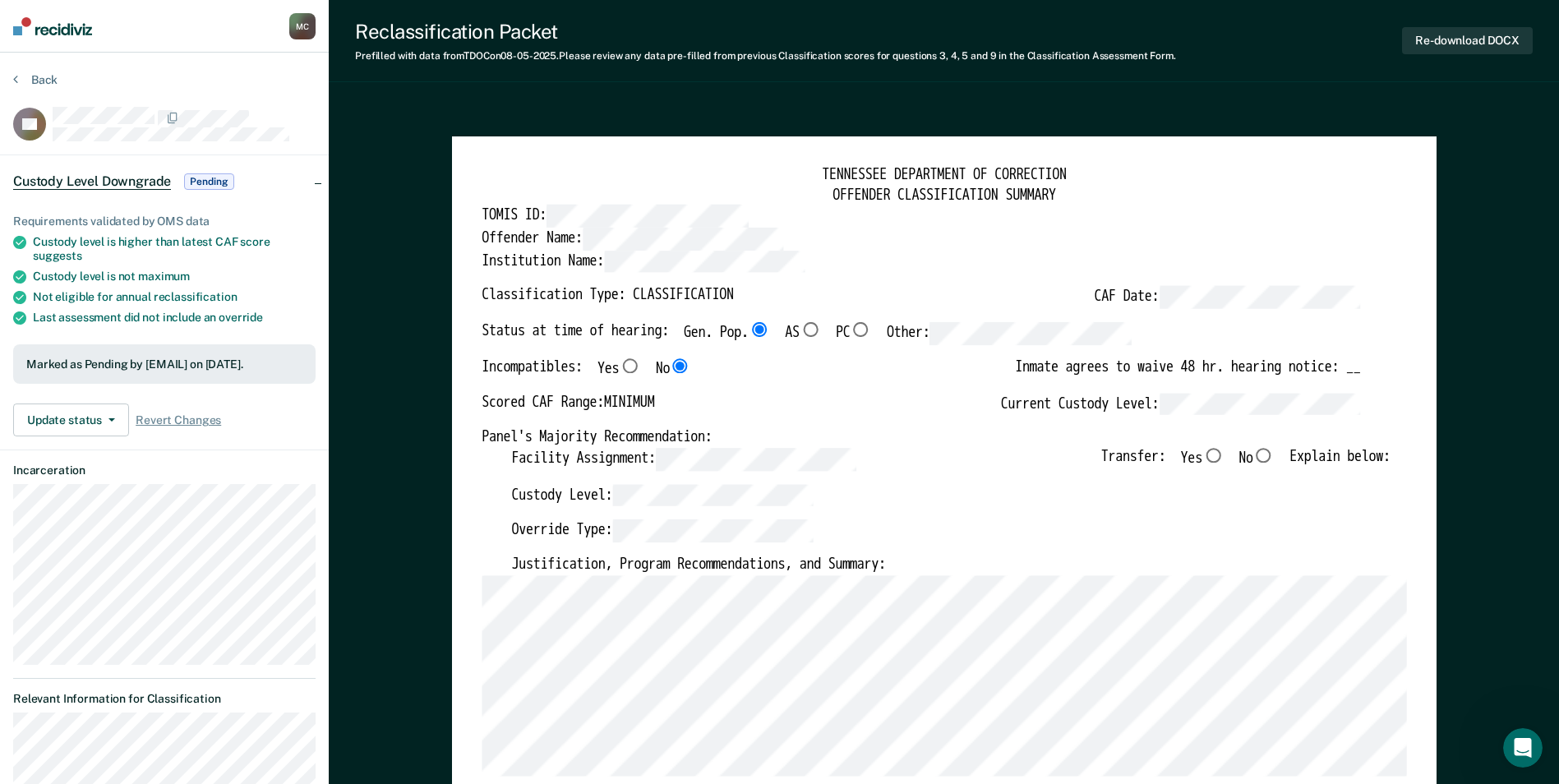 click on "Reclassification Packet Prefilled with data from TDOC on [DATE]. Please review any data pre-filled from previous Classification scores for questions 3, 4, 5 and 9 in the Classification Assessment Form. Re-download DOCX TENNESSEE DEPARTMENT OF CORRECTION OFFENDER CLASSIFICATION SUMMARY TOMIS ID: Offender Name: Institution Name: Classification Type: CLASSIFICATION CAF Date: Status at time of hearing: Gen. Pop. AS PC Other: Incompatibles: Yes No Inmate agrees to waive 48 hr. hearing notice: __ Scored CAF Range: MINIMUM Current Custody Level: Panel's Majority Recommendation: Facility Assignment: Transfer: Yes No Explain below: Custody Level: Override Type: Justification, Program Recommendations, and Summary: Updated Photo Needed: Yes No Emergency contact updated: Yes No Date Updated: Offender Signature: _______________________ Appeal: Yes No If Yes, provide appeal \u0026 copy to Inmate Panel Member Signatures: Date: ___________ Chairperson Treatment Member Security Member Approving Authority: Date" at bounding box center [943, 2745] 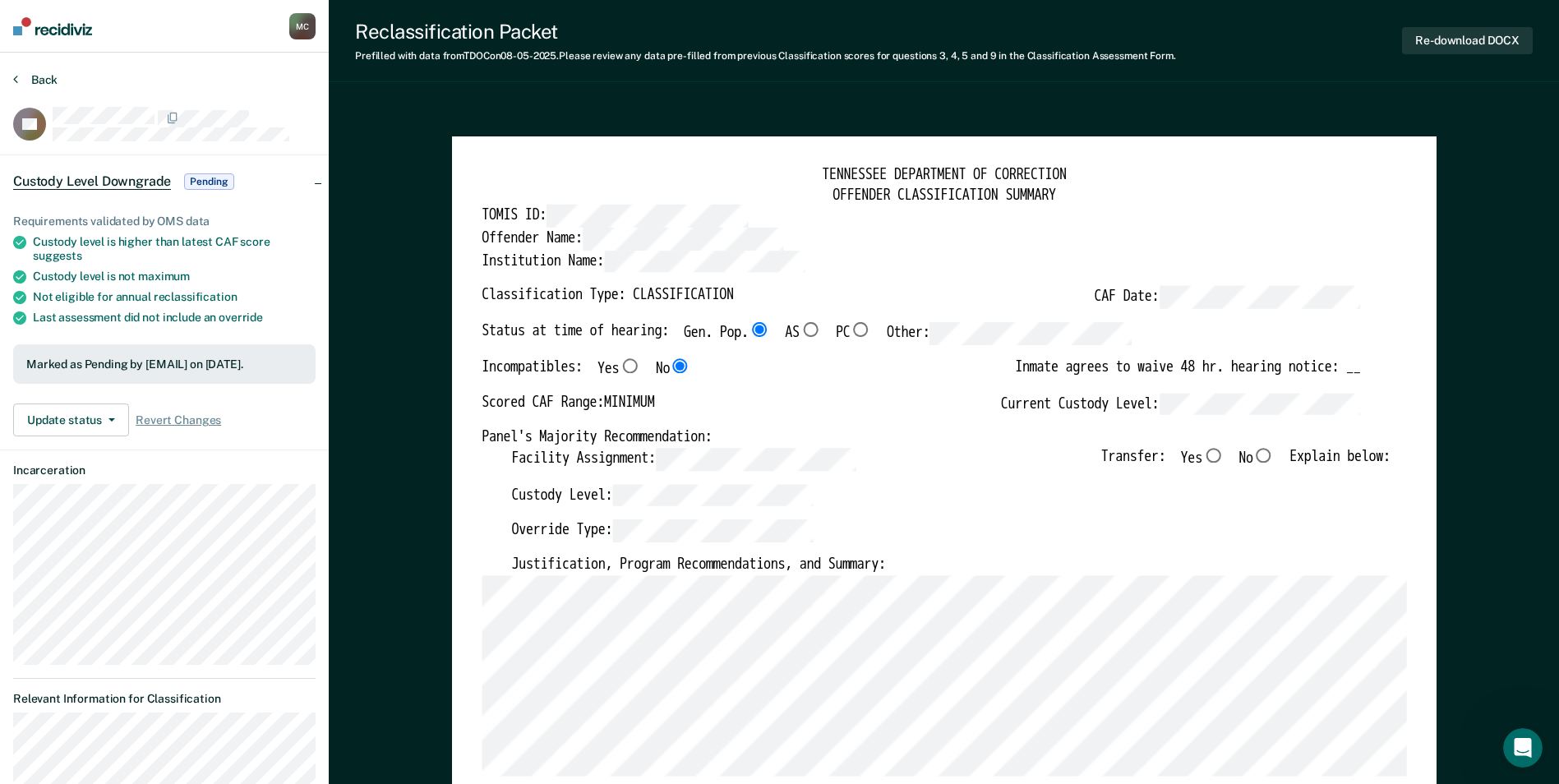 click on "Back" at bounding box center [35, 80] 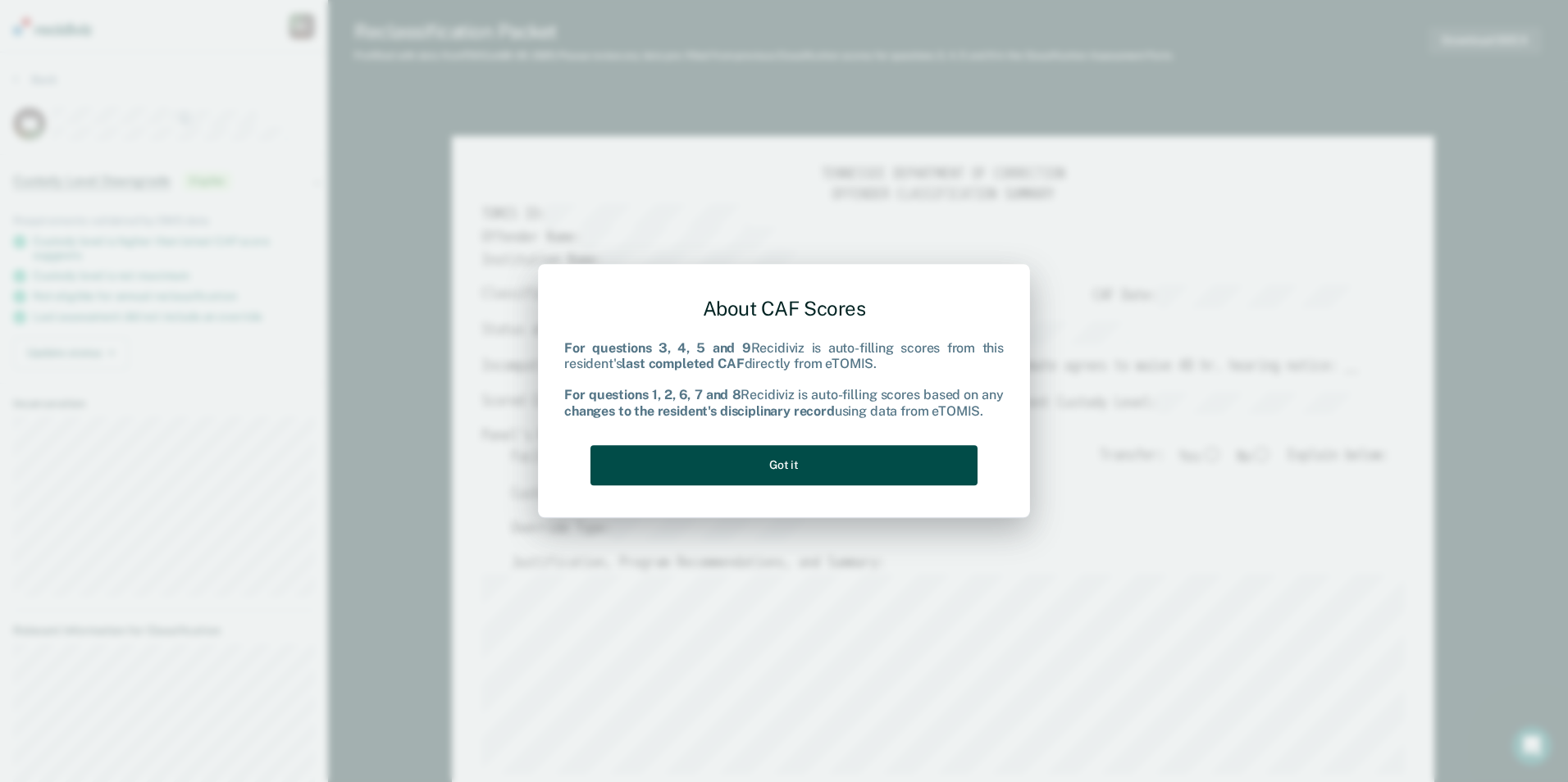 click on "Got it" at bounding box center [784, 465] 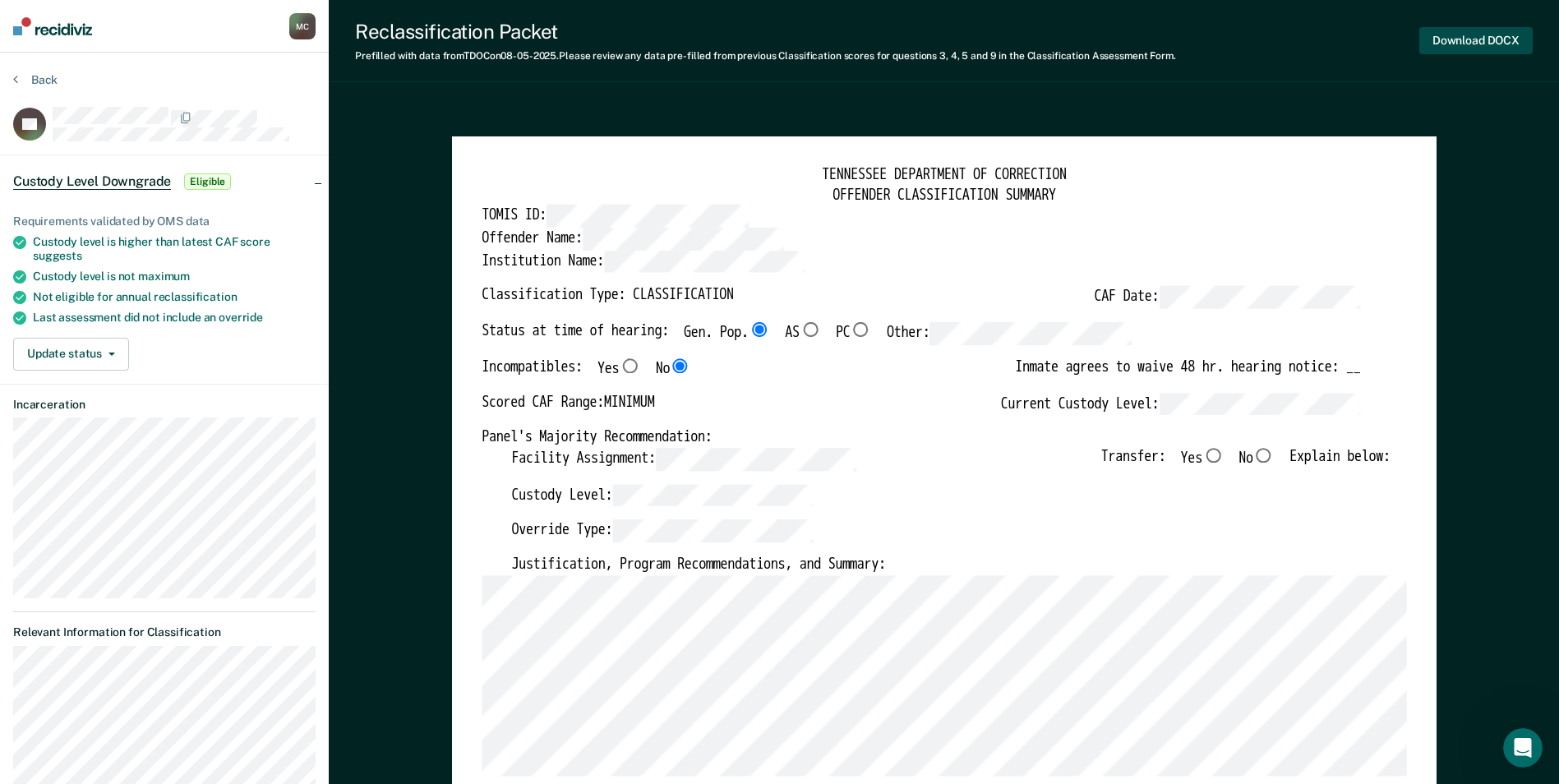 click on "Download DOCX" at bounding box center [1476, 40] 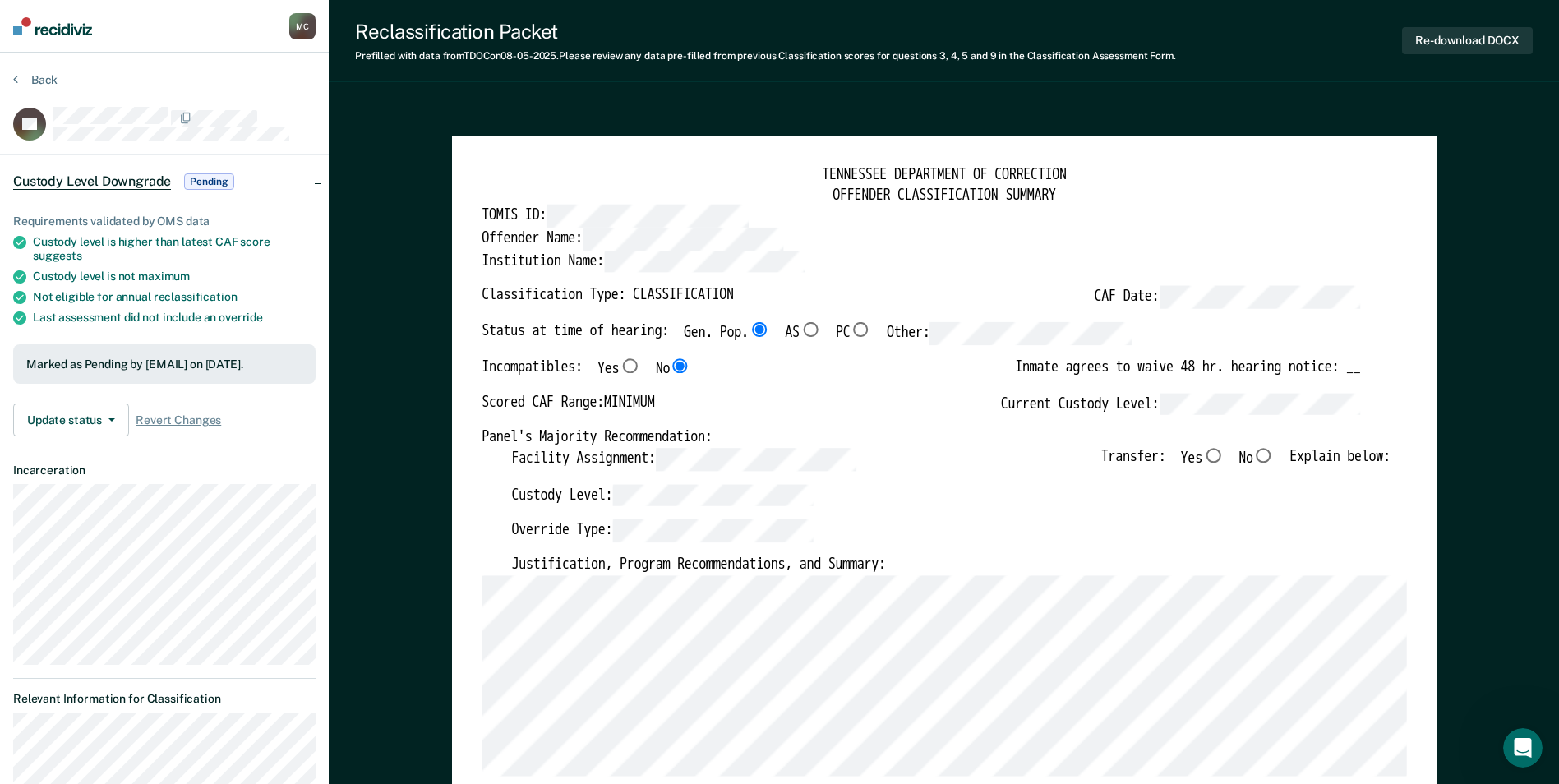 click on "TENNESSEE DEPARTMENT OF CORRECTION OFFENDER CLASSIFICATION SUMMARY TOMIS ID:  Offender Name:  Institution Name:  Classification Type: CLASSIFICATION CAF Date:  Status at time of hearing: Gen. Pop. AS PC Other:   Incompatibles: Yes No Inmate agrees to waive 48 hr. hearing notice: __ Scored CAF Range: MINIMUM Current Custody Level:  Panel's Majority Recommendation: Facility Assignment: Transfer: Yes No Explain below: Custody Level:  Override Type:  Justification, Program Recommendations, and Summary: Updated Photo Needed: Yes No Emergency contact updated: Yes No Date Updated:  Offender Signature: _______________________ Appeal: Yes No If Yes, provide appeal & copy to Inmate Panel Member Signatures: Date: ___________ Chairperson Treatment Member Security Member If panel member disagrees with majority recommend, state specific reasons: Approving Authority: Signature Date Approve ___ Deny ___ If denied, reasons include: TENNESSEE DEPARTMENT OF CORRECTION  CLASSIFICATION CUSTODY ASSESSMENT  INSTITUTION:   Name: 0 3" at bounding box center [943, 2834] 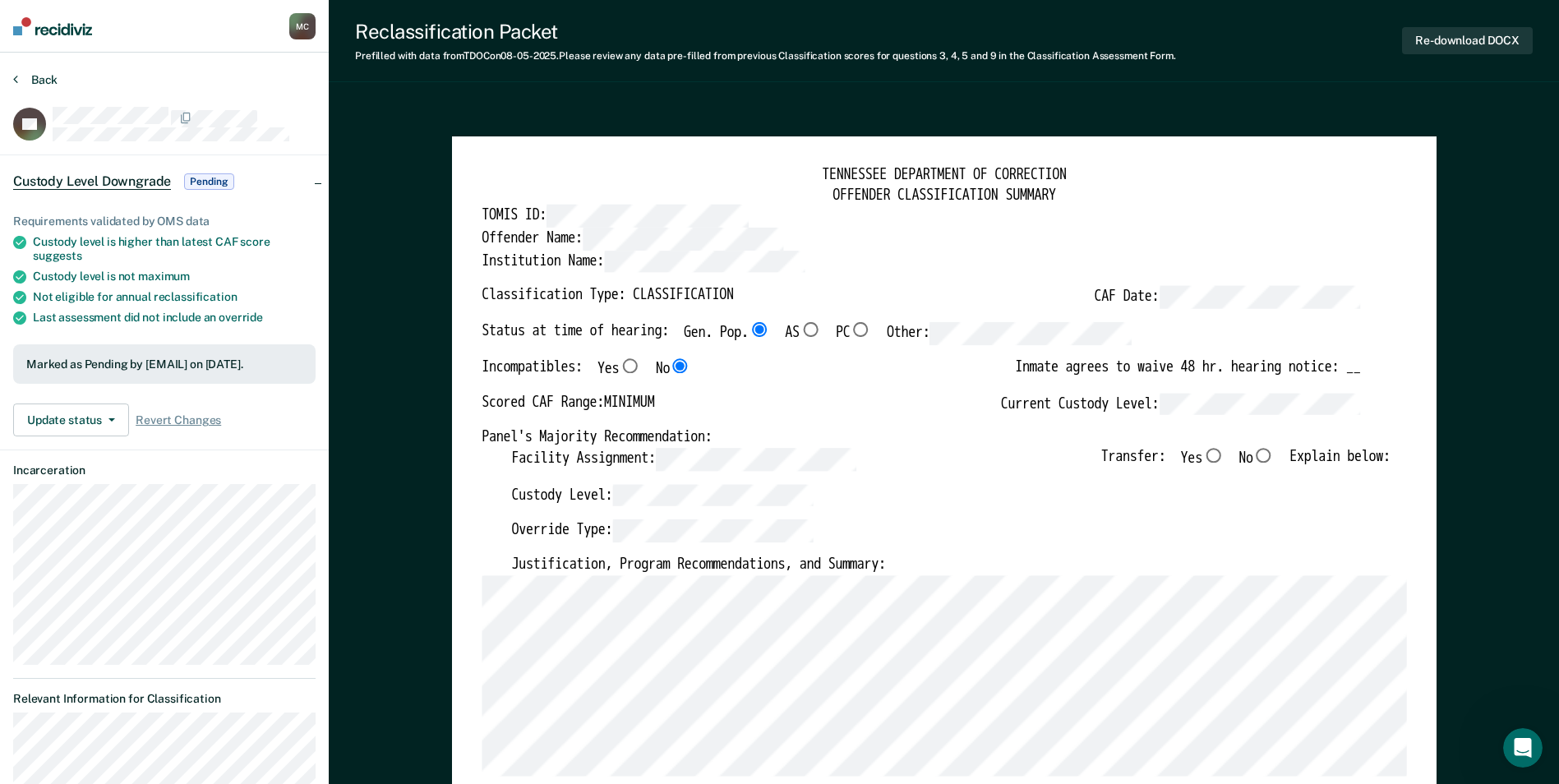 click on "Back" at bounding box center [35, 80] 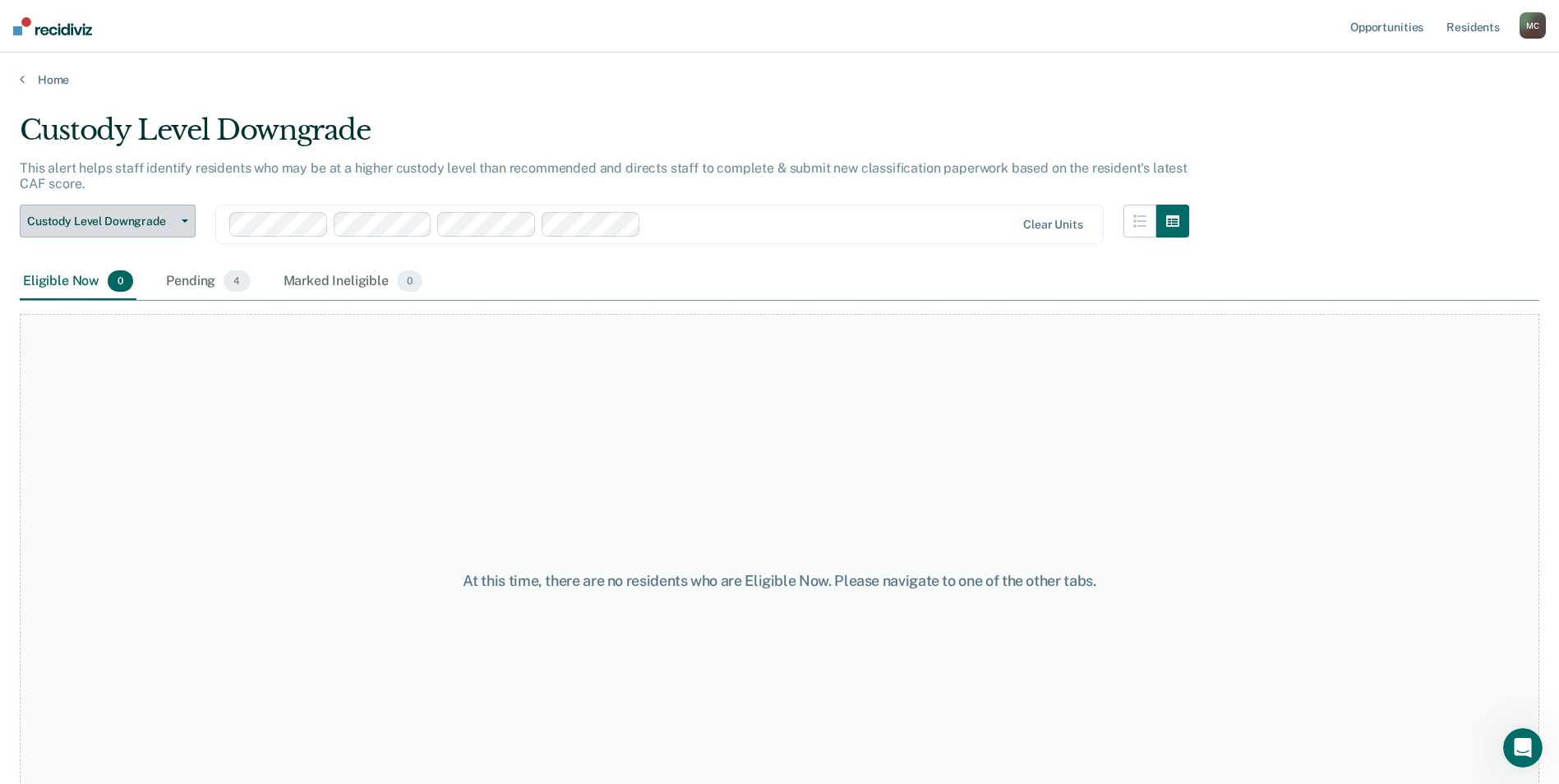 click on "Custody Level Downgrade" at bounding box center [101, 221] 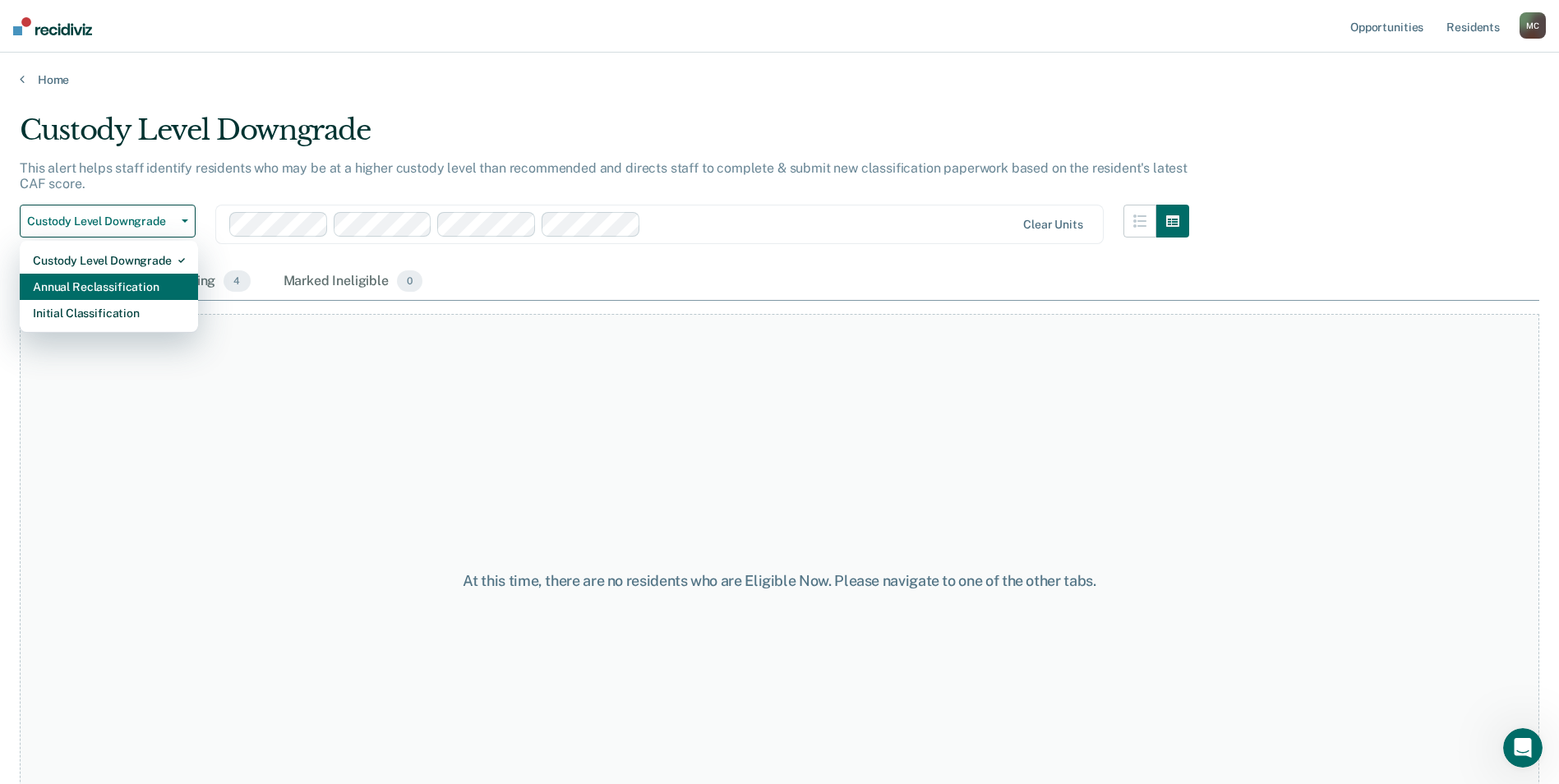 click on "Annual Reclassification" at bounding box center (108, 287) 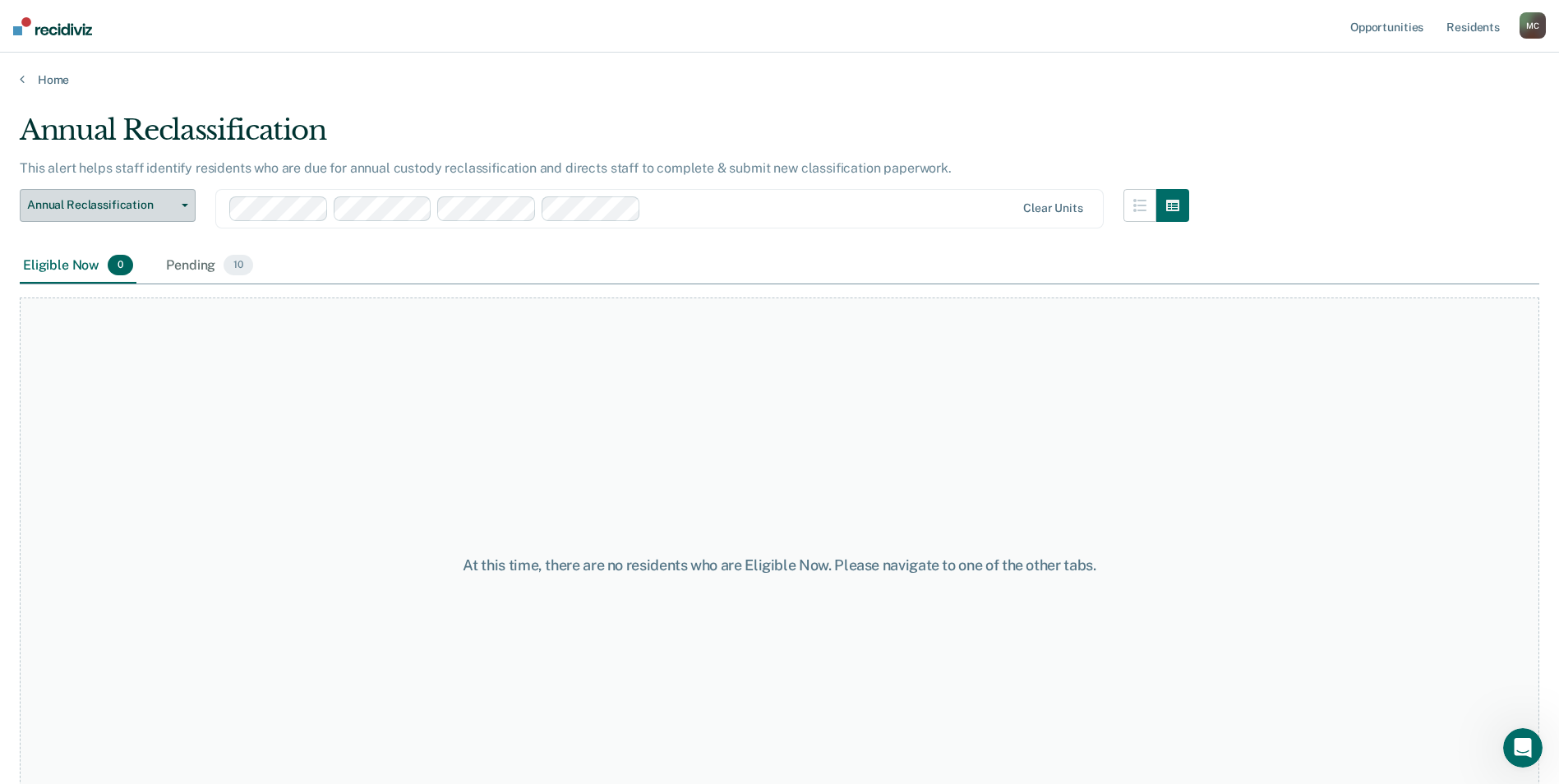 click on "Annual Reclassification" at bounding box center (101, 205) 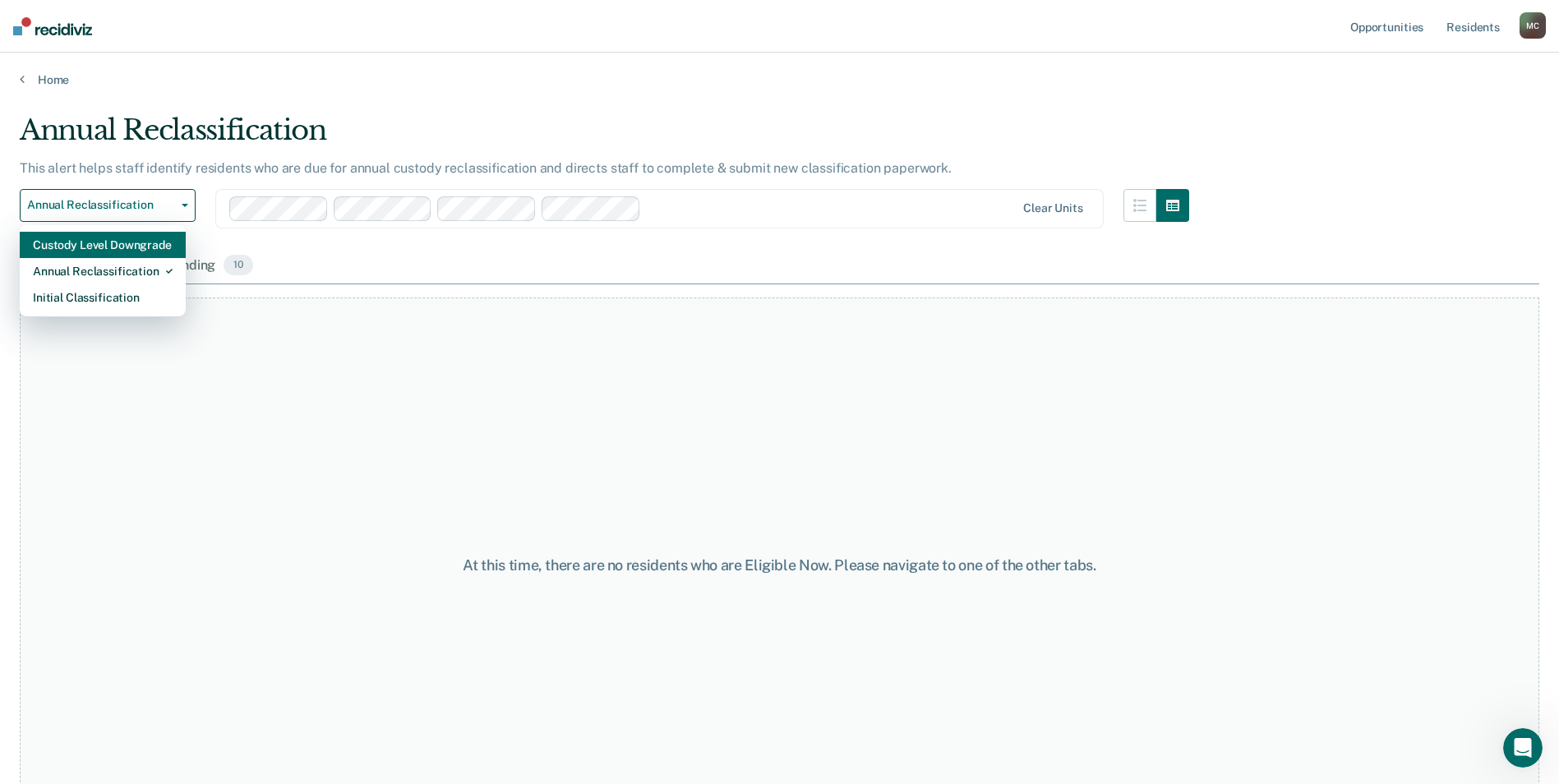 click on "Custody Level Downgrade" at bounding box center [103, 245] 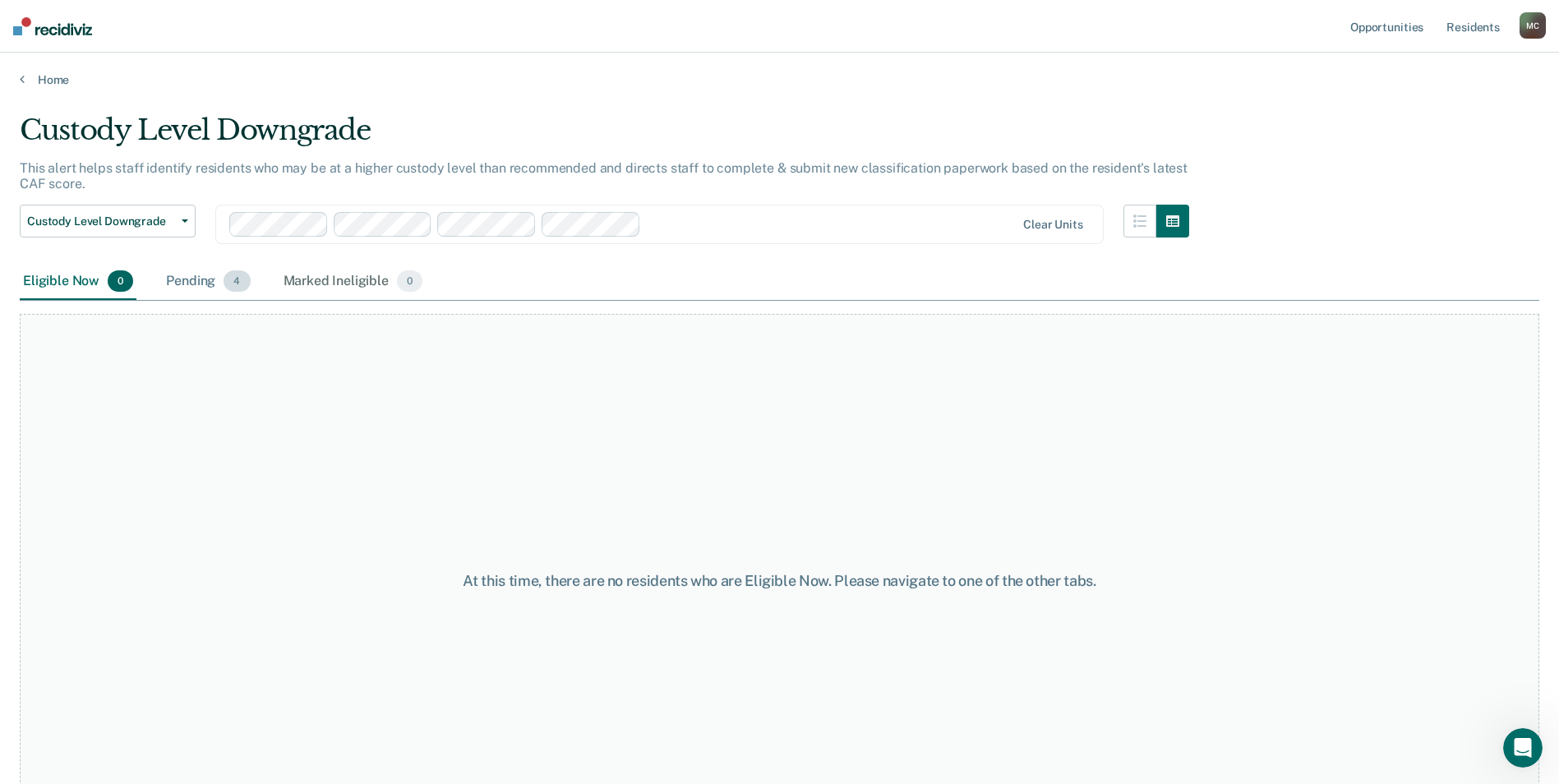 click on "Pending 4" at bounding box center [208, 282] 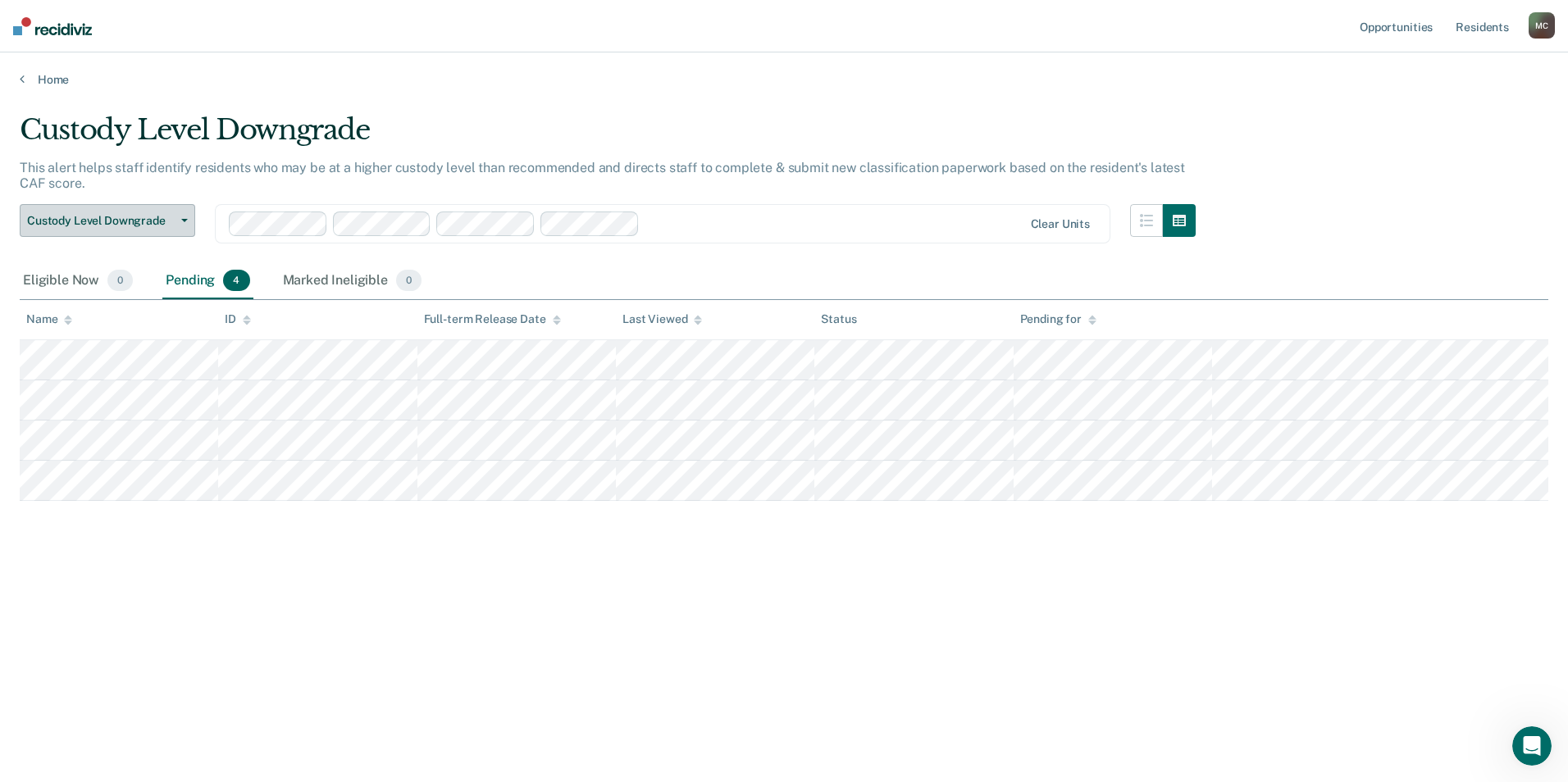 click on "Custody Level Downgrade" at bounding box center (101, 221) 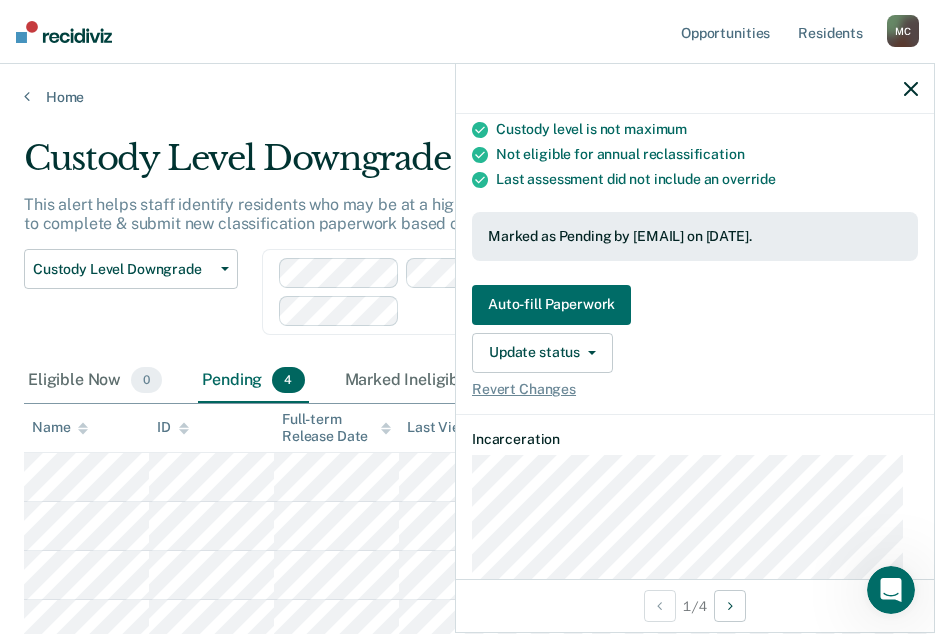 scroll, scrollTop: 200, scrollLeft: 0, axis: vertical 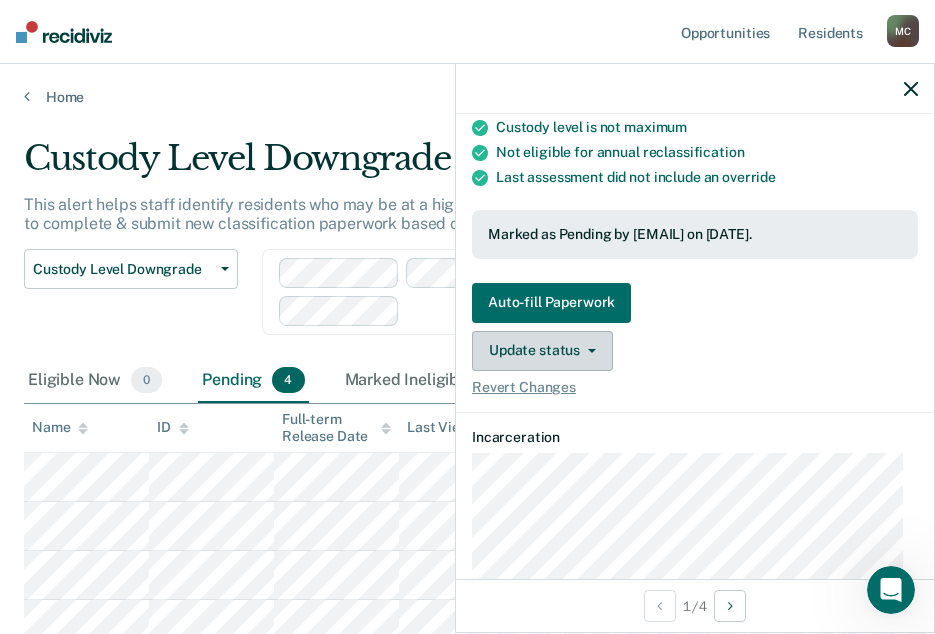 click at bounding box center [588, 351] 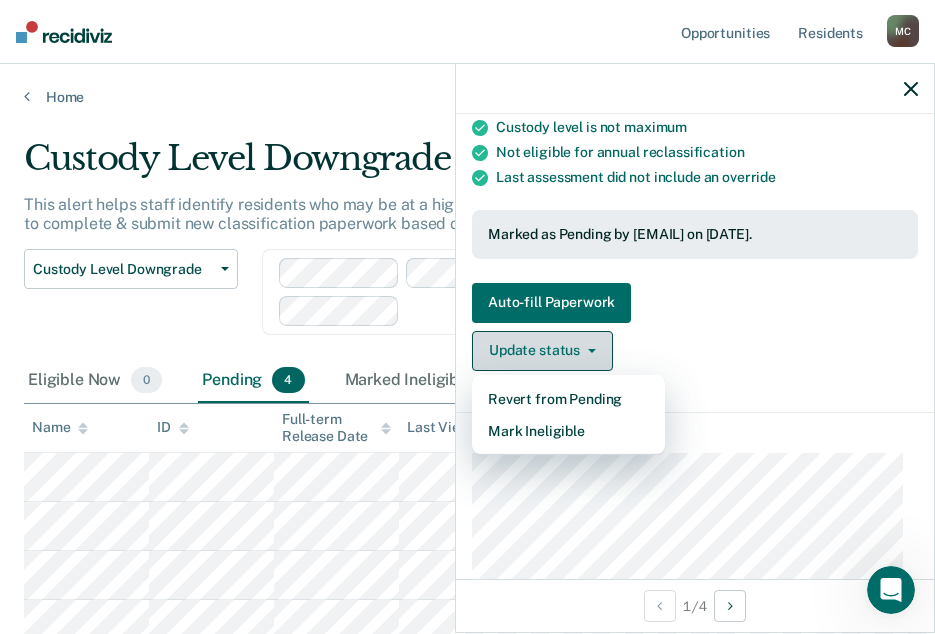 click on "Update status" at bounding box center (542, 351) 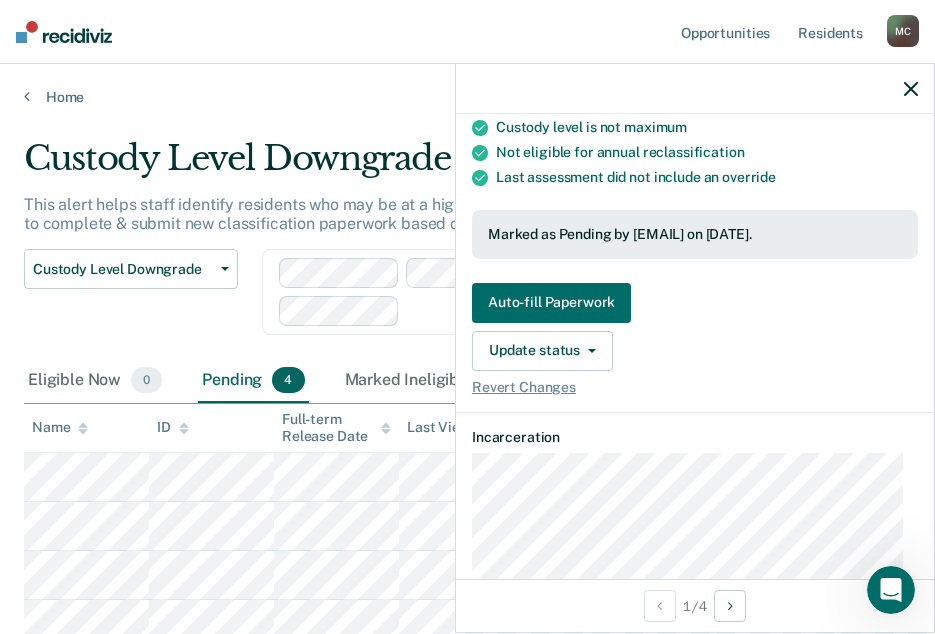 click 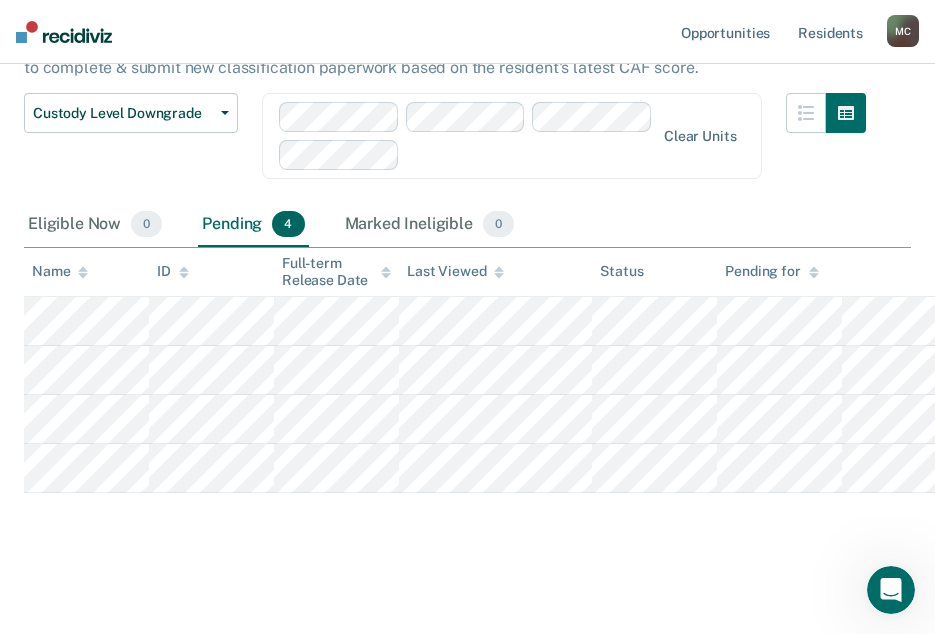 scroll, scrollTop: 159, scrollLeft: 0, axis: vertical 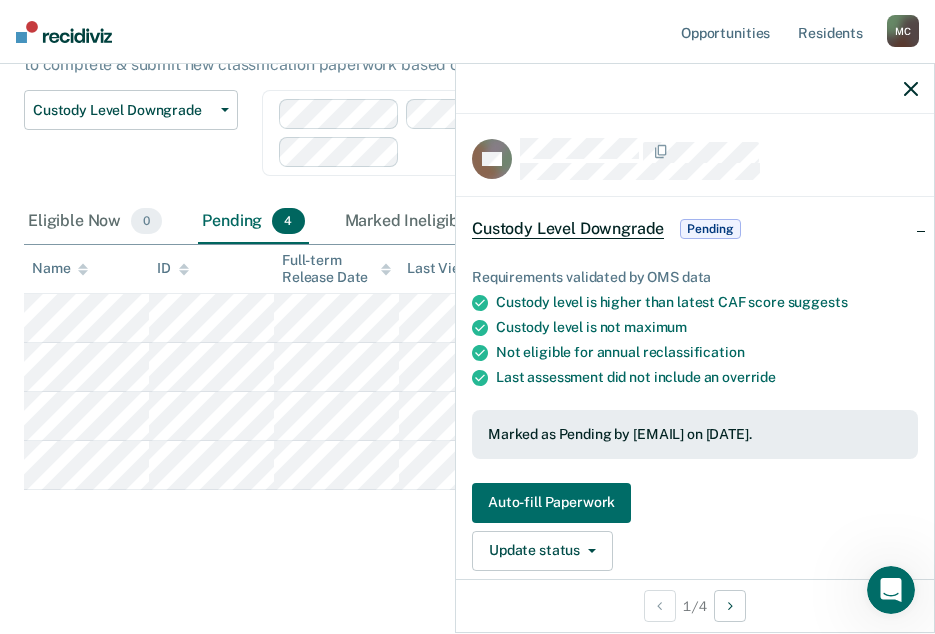 click 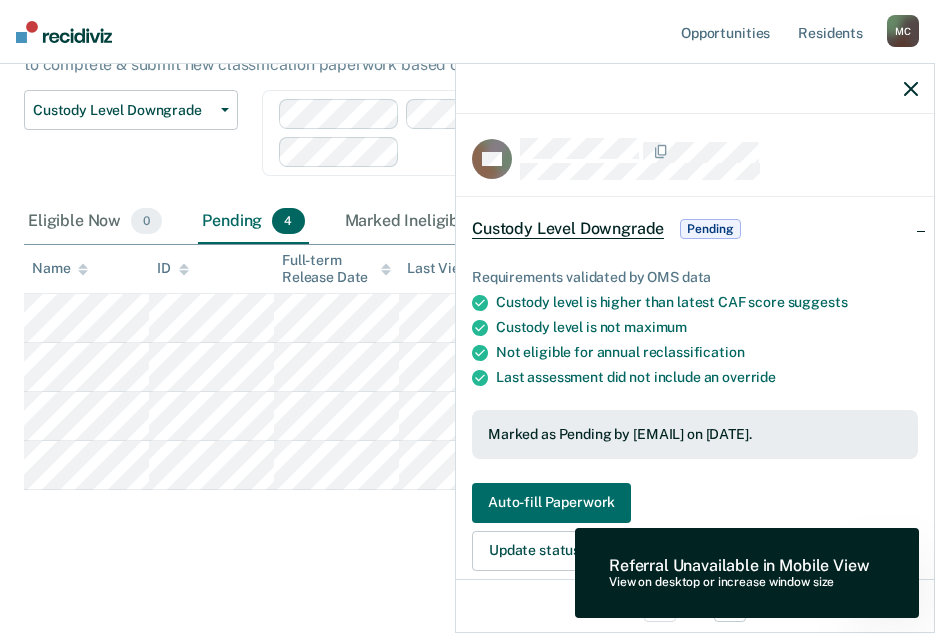 click 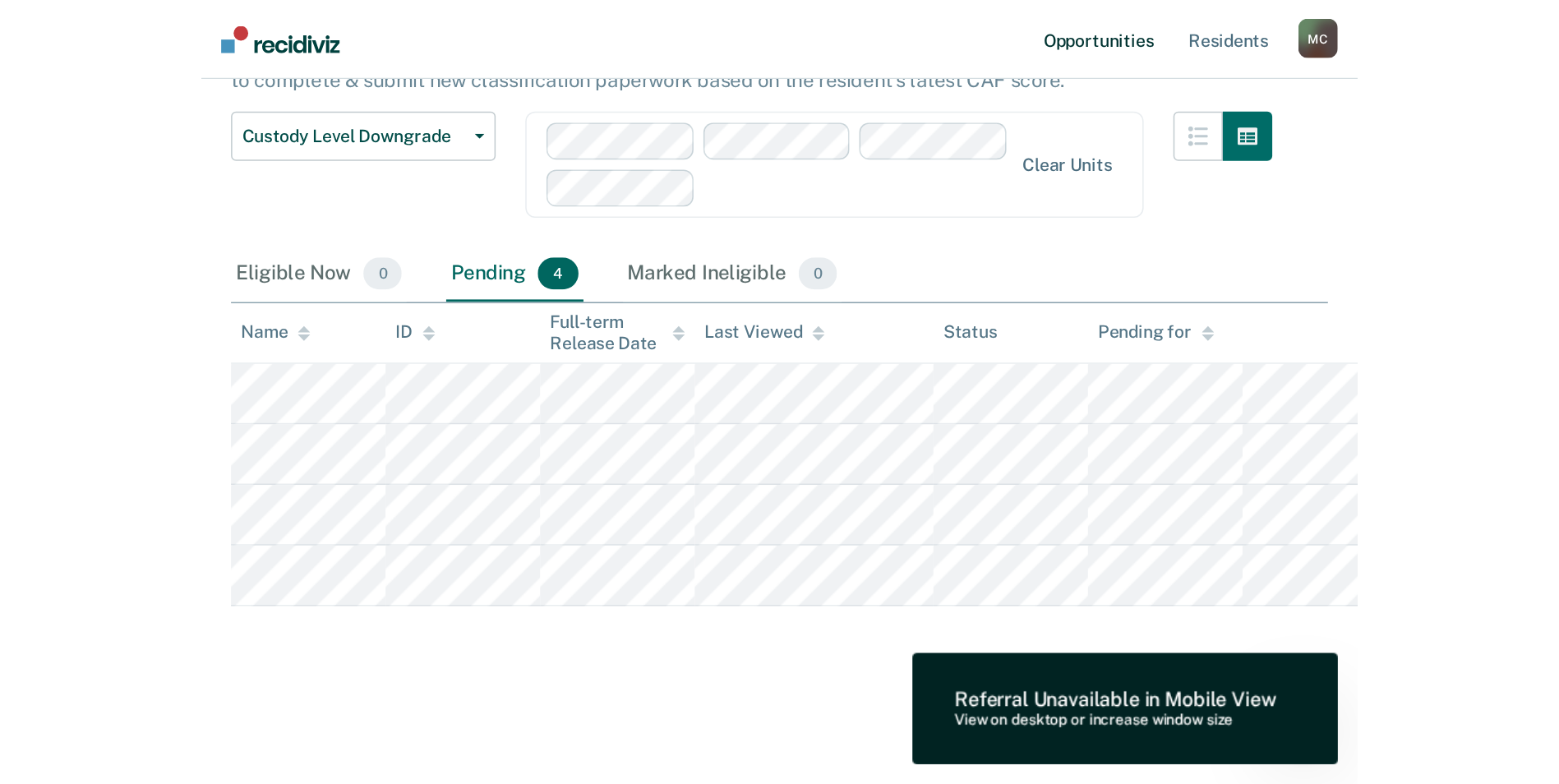scroll, scrollTop: 0, scrollLeft: 0, axis: both 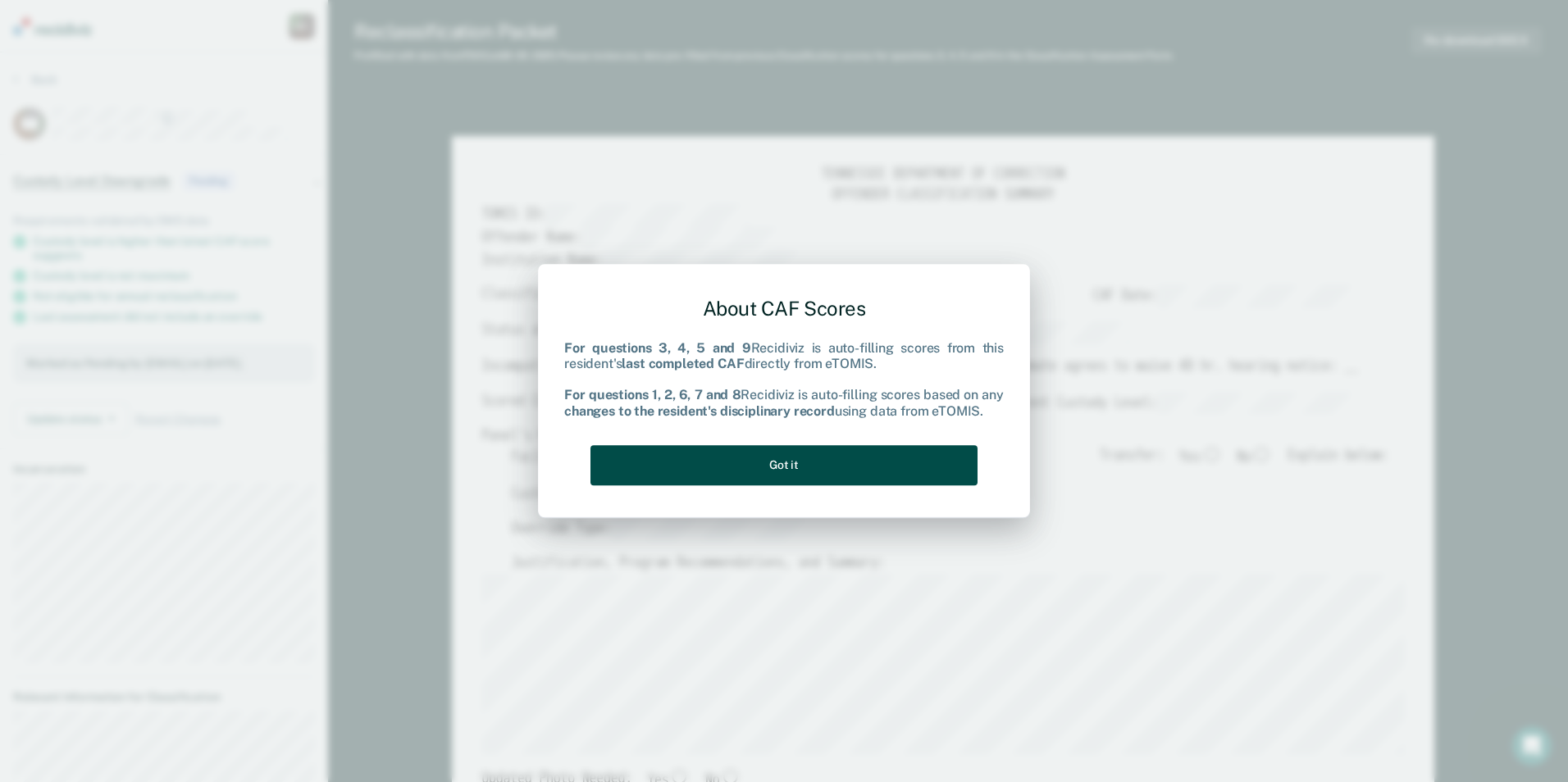 click on "Got it" at bounding box center (784, 465) 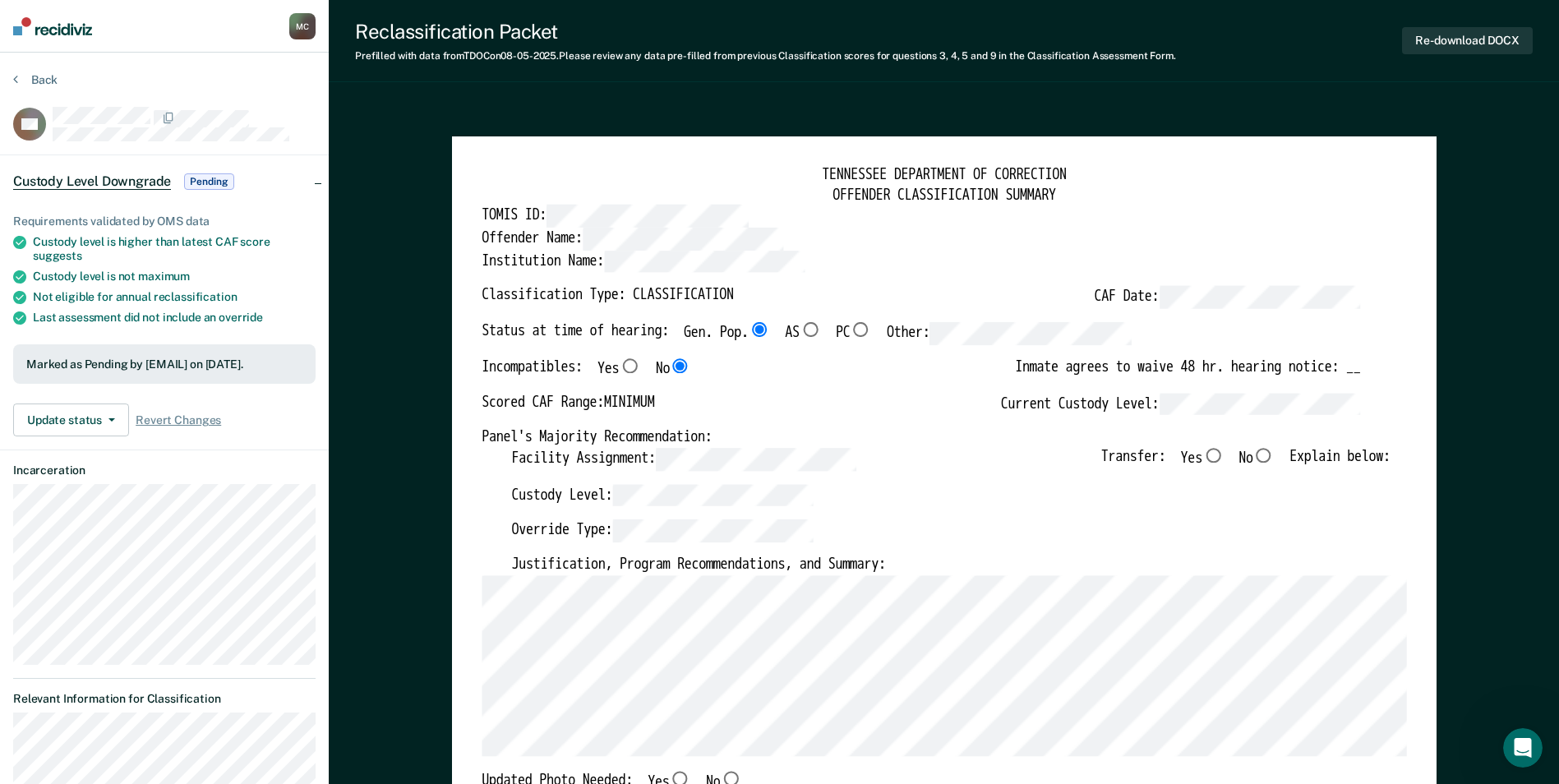 type on "x" 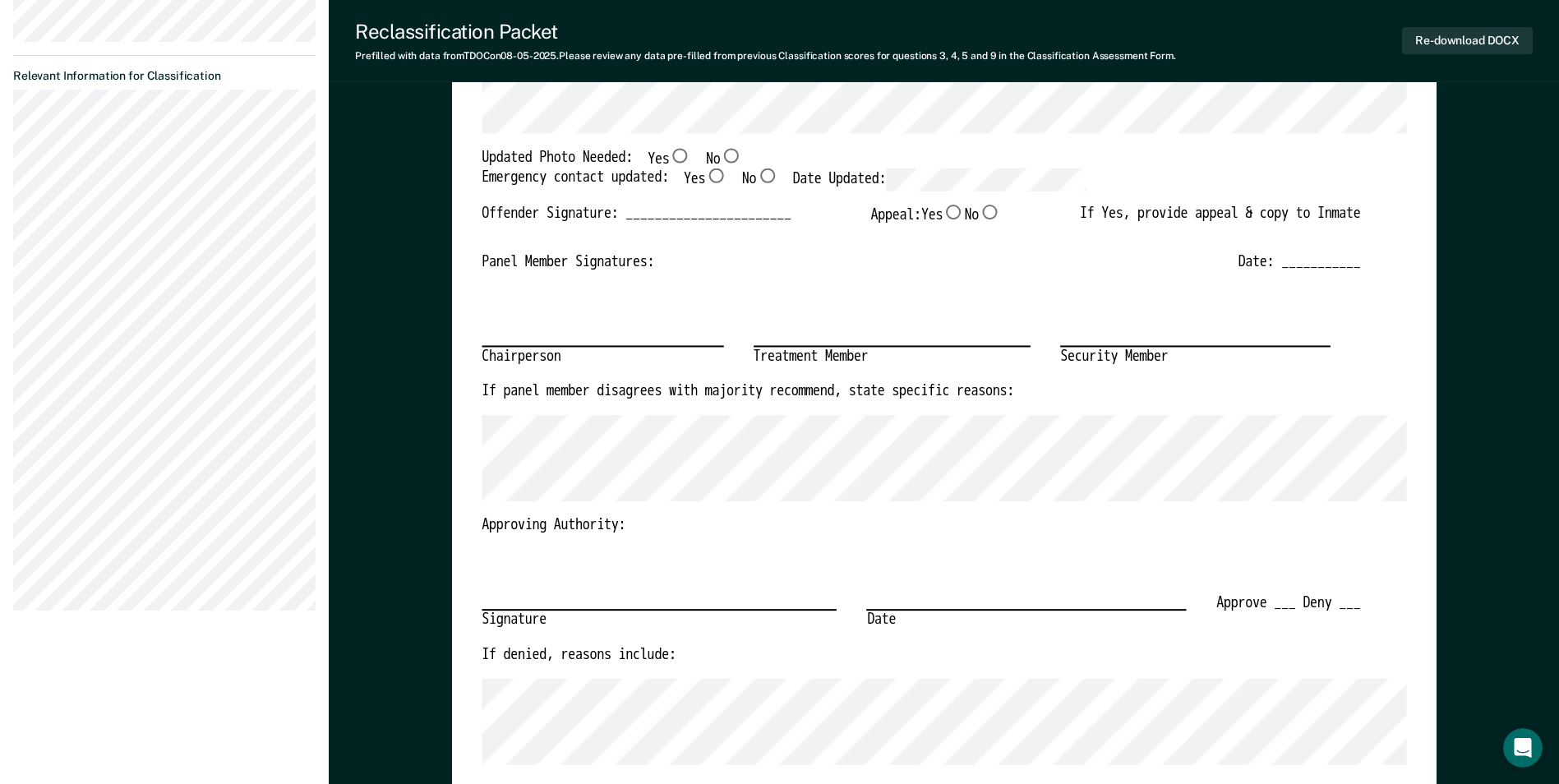 scroll, scrollTop: 493, scrollLeft: 0, axis: vertical 